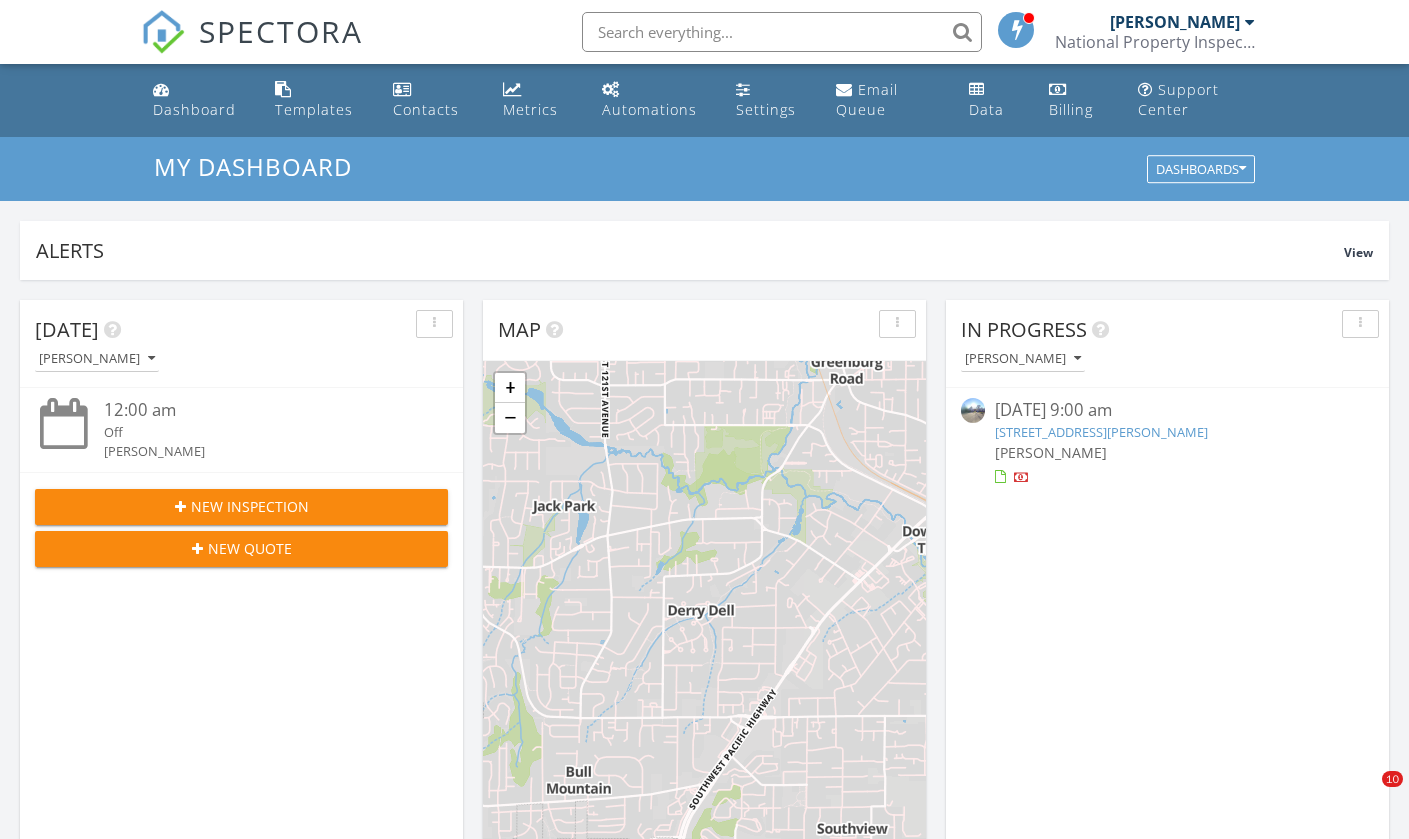 scroll, scrollTop: 819, scrollLeft: 0, axis: vertical 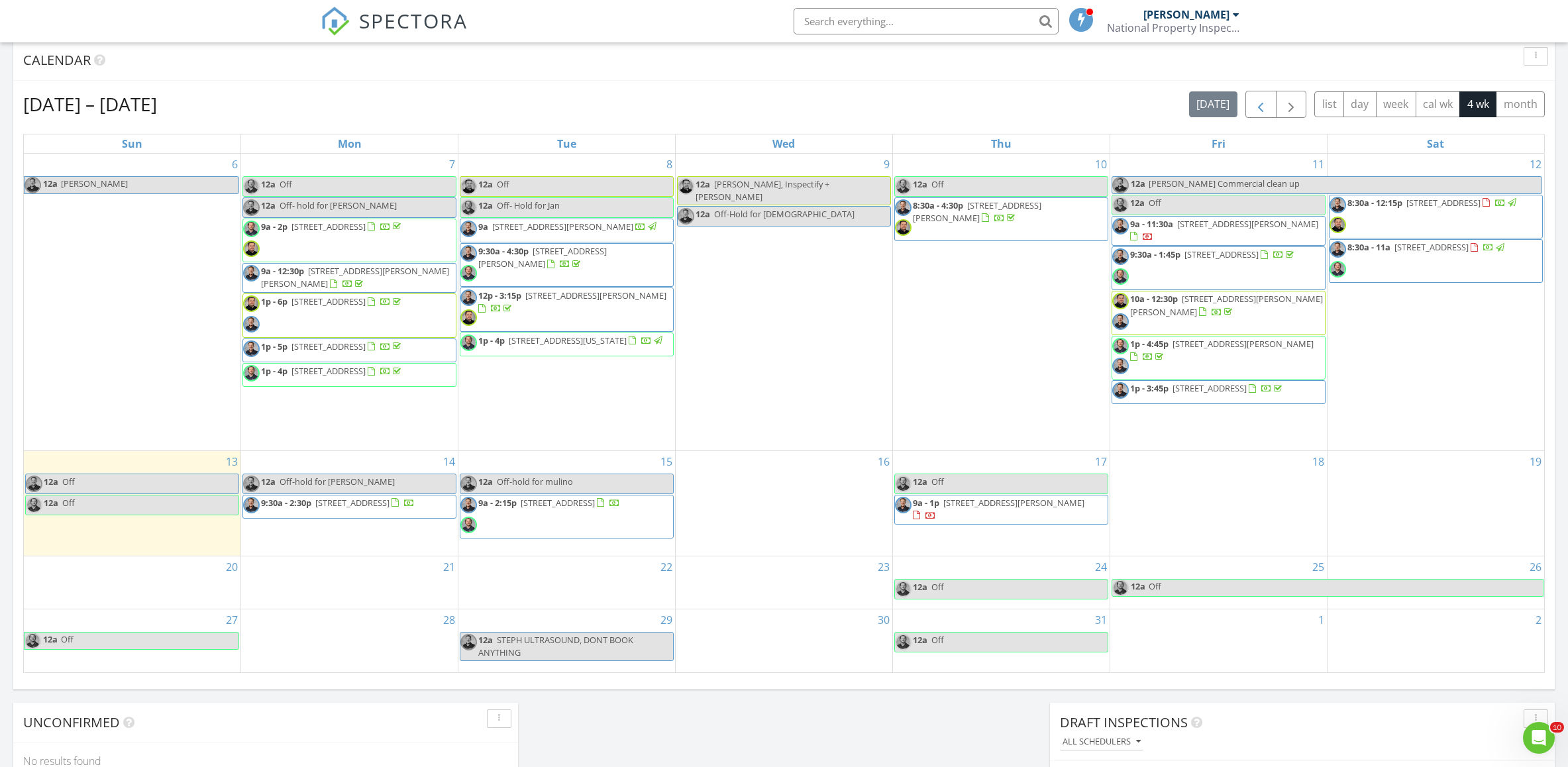 click at bounding box center (1261, 105) 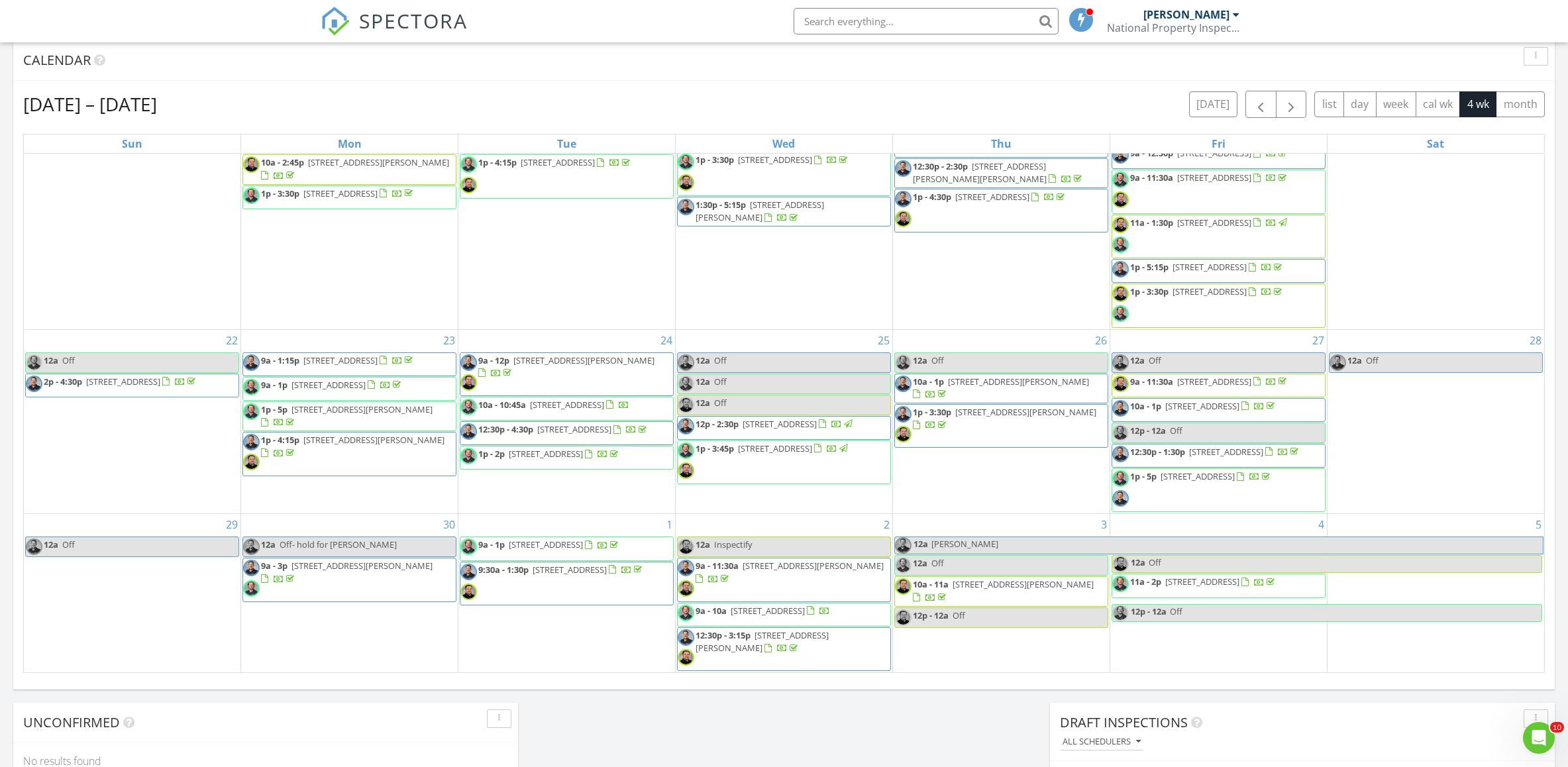 scroll, scrollTop: 250, scrollLeft: 0, axis: vertical 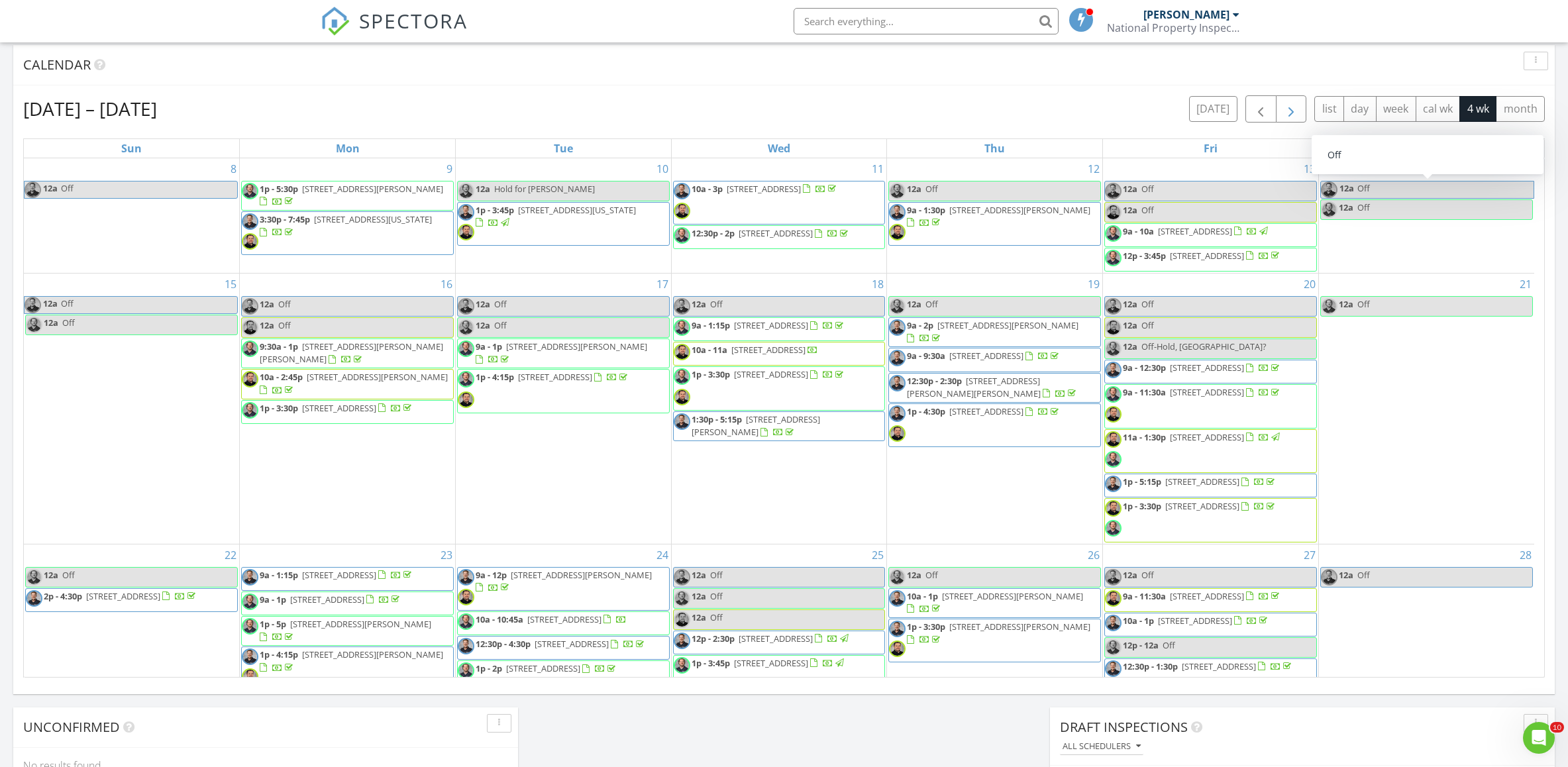 click at bounding box center [1291, 109] 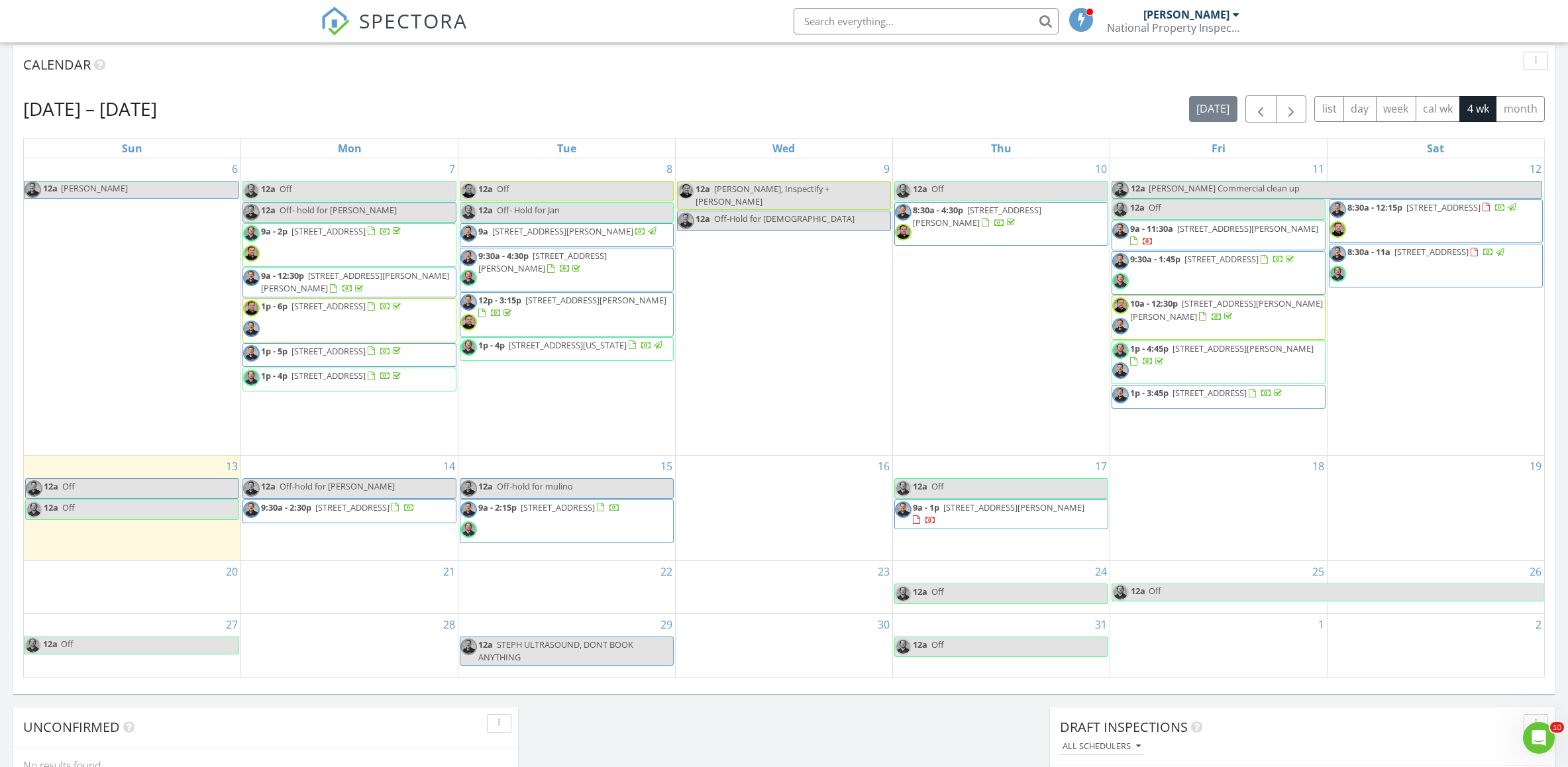 scroll, scrollTop: 799, scrollLeft: 0, axis: vertical 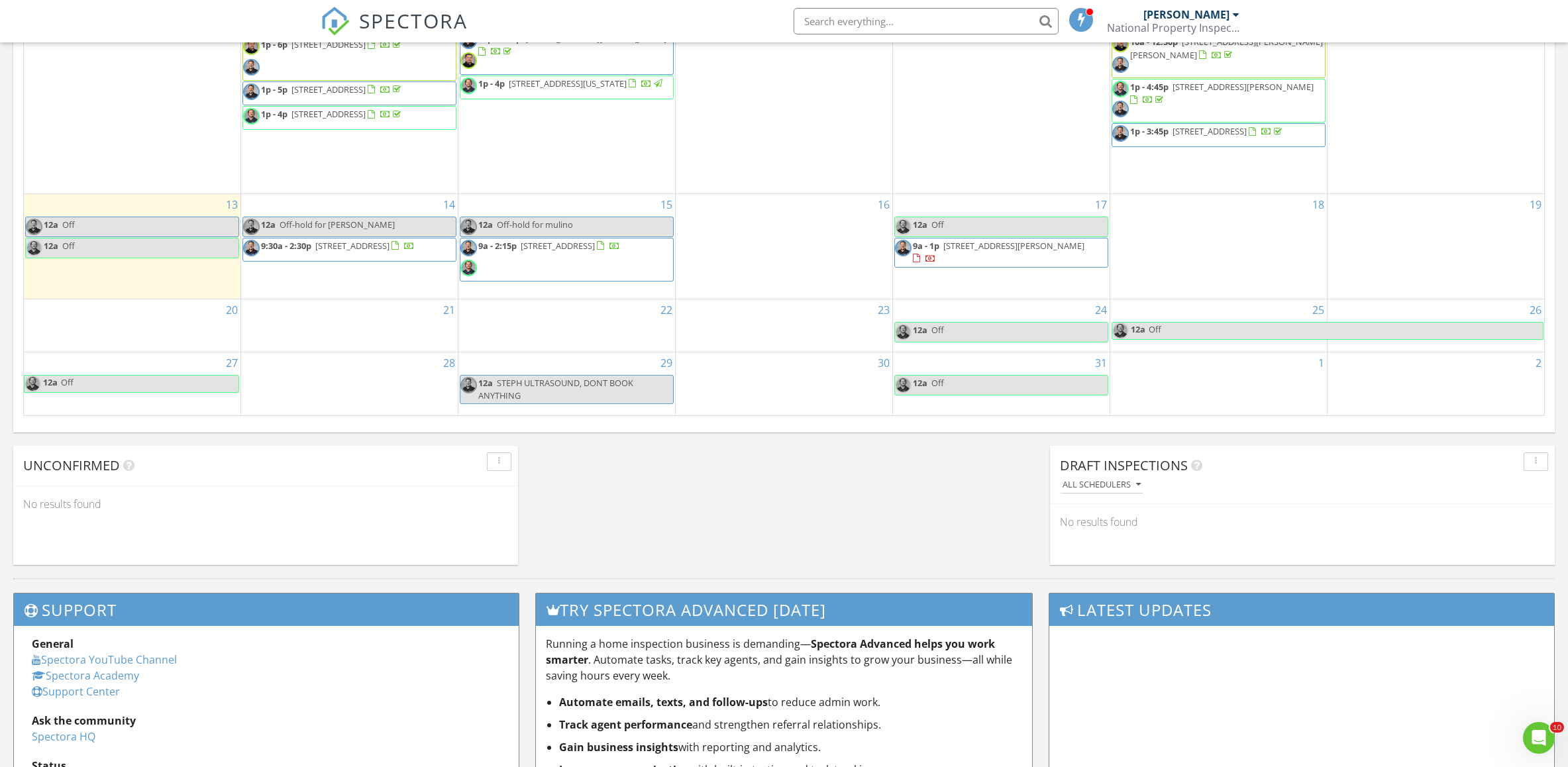 click at bounding box center (926, 21) 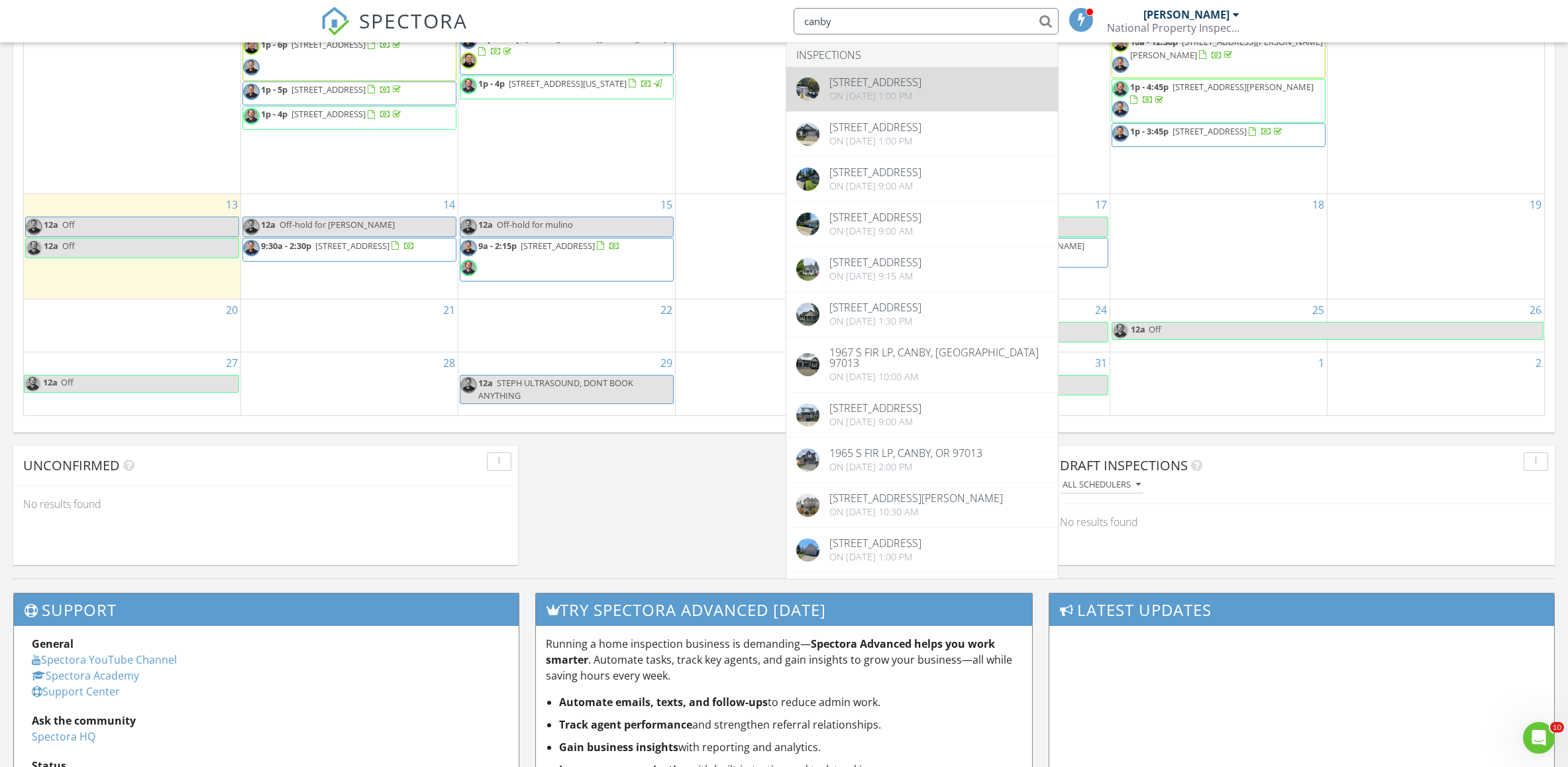 type on "canby" 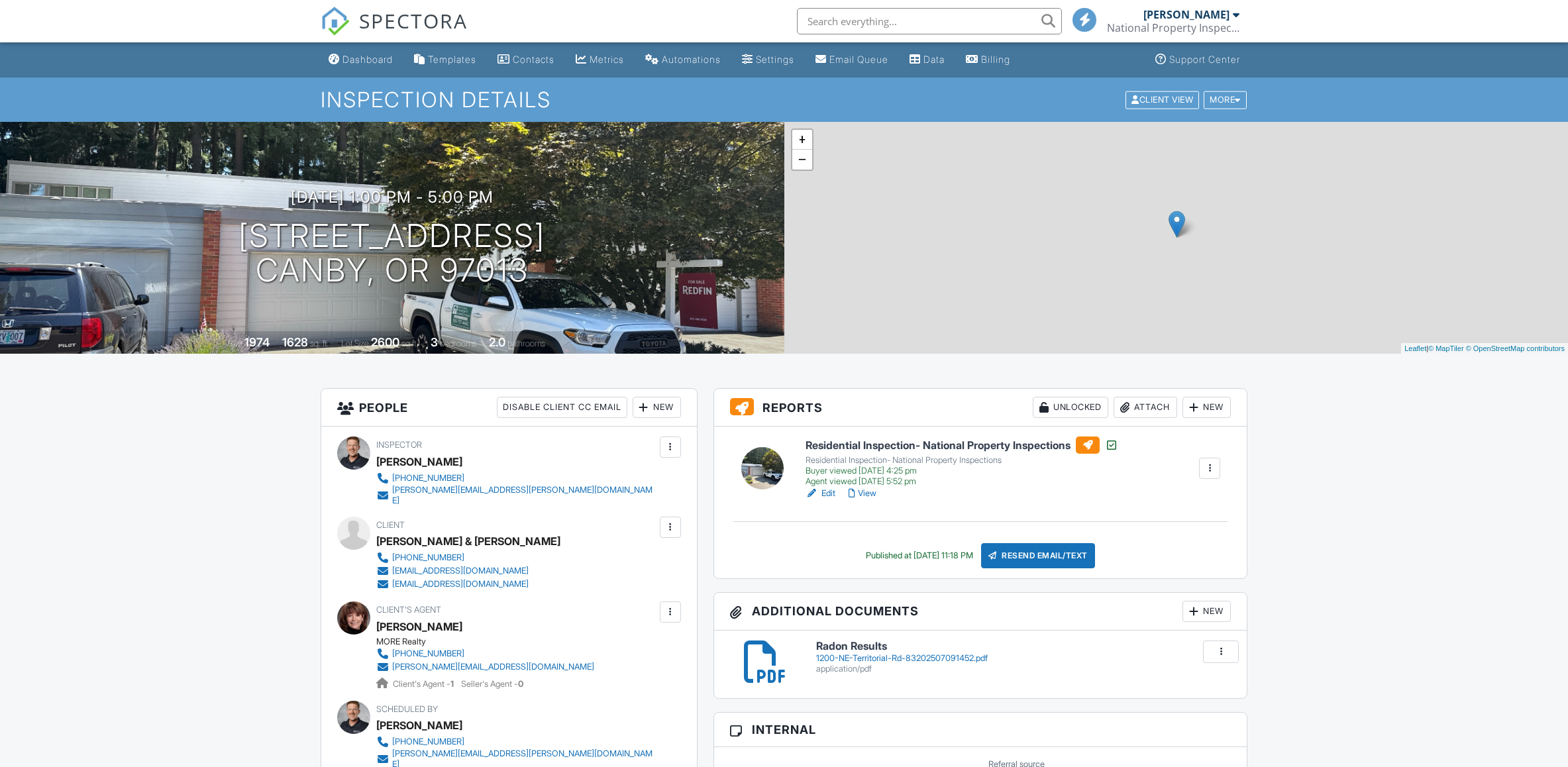 scroll, scrollTop: 0, scrollLeft: 0, axis: both 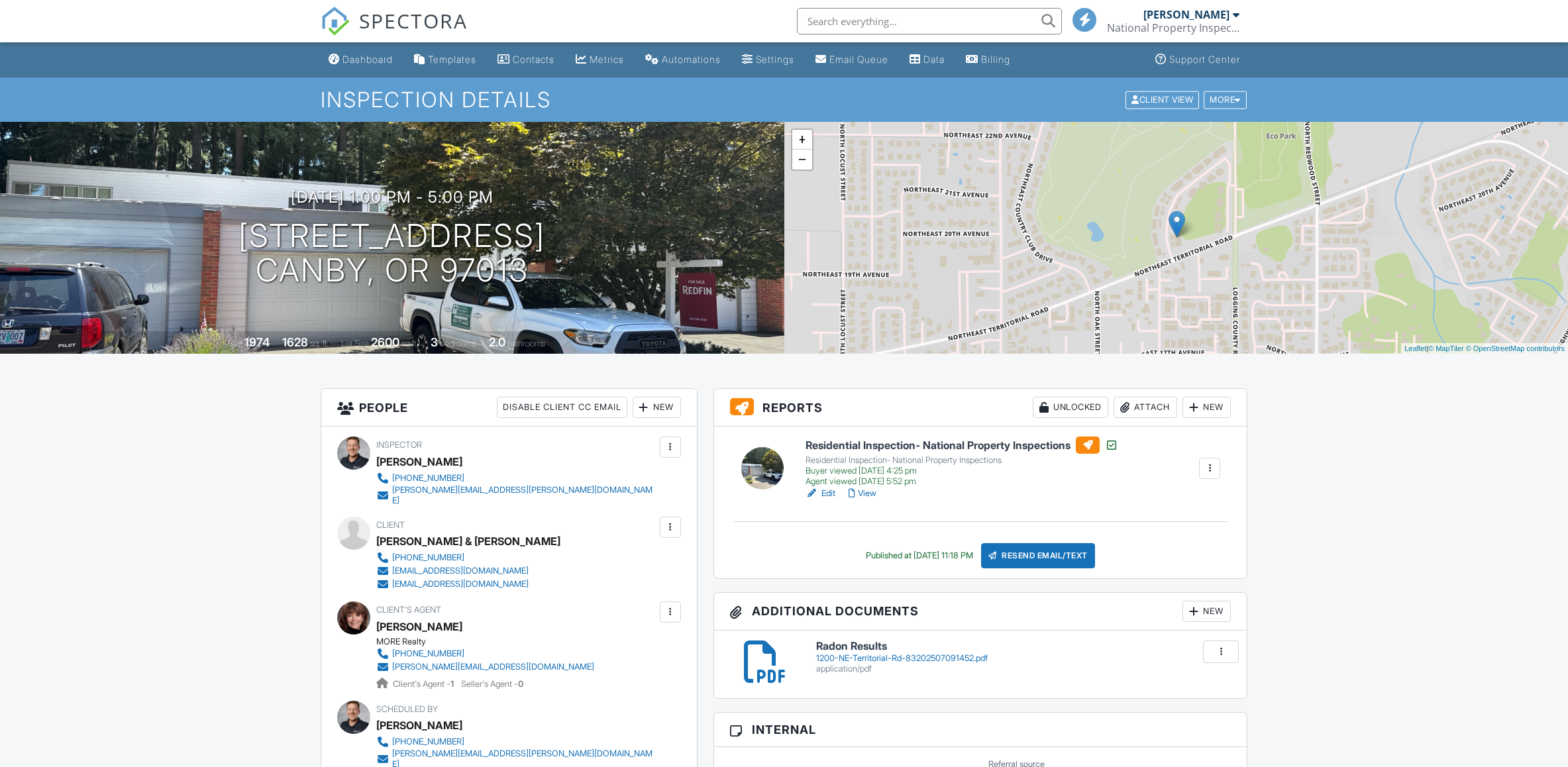 click on "View" at bounding box center [862, 493] 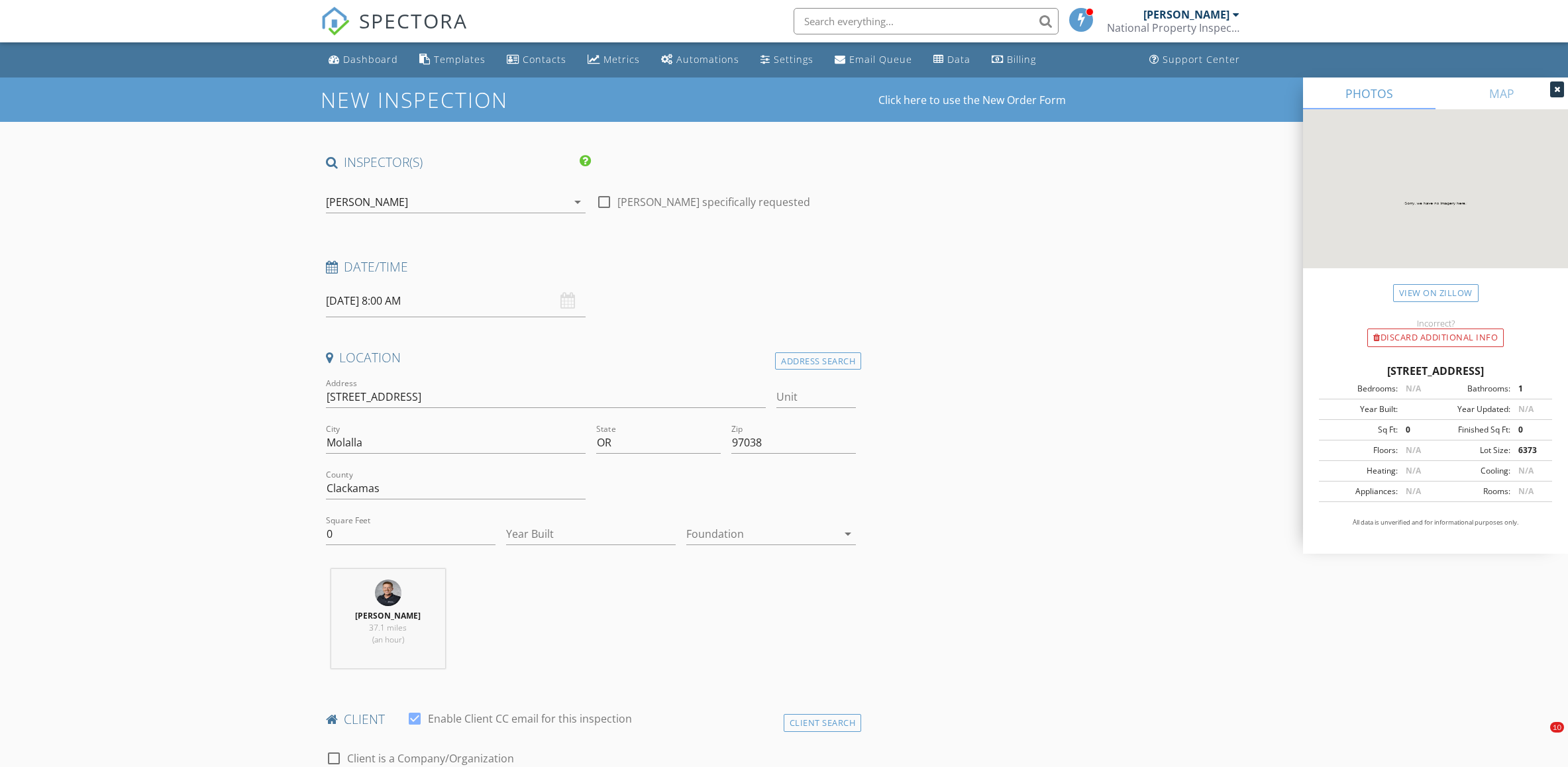 scroll, scrollTop: 0, scrollLeft: 0, axis: both 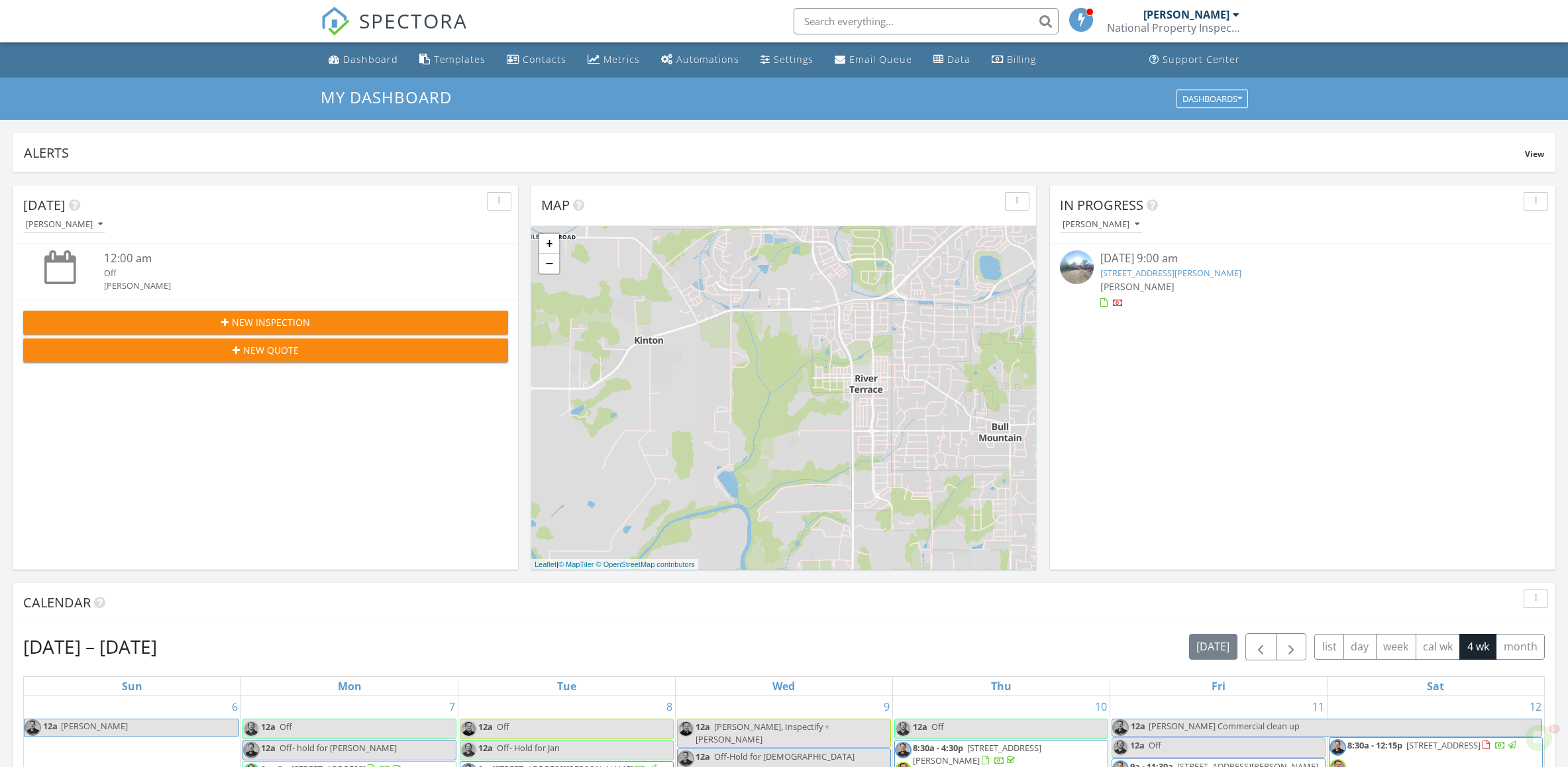 click at bounding box center [926, 21] 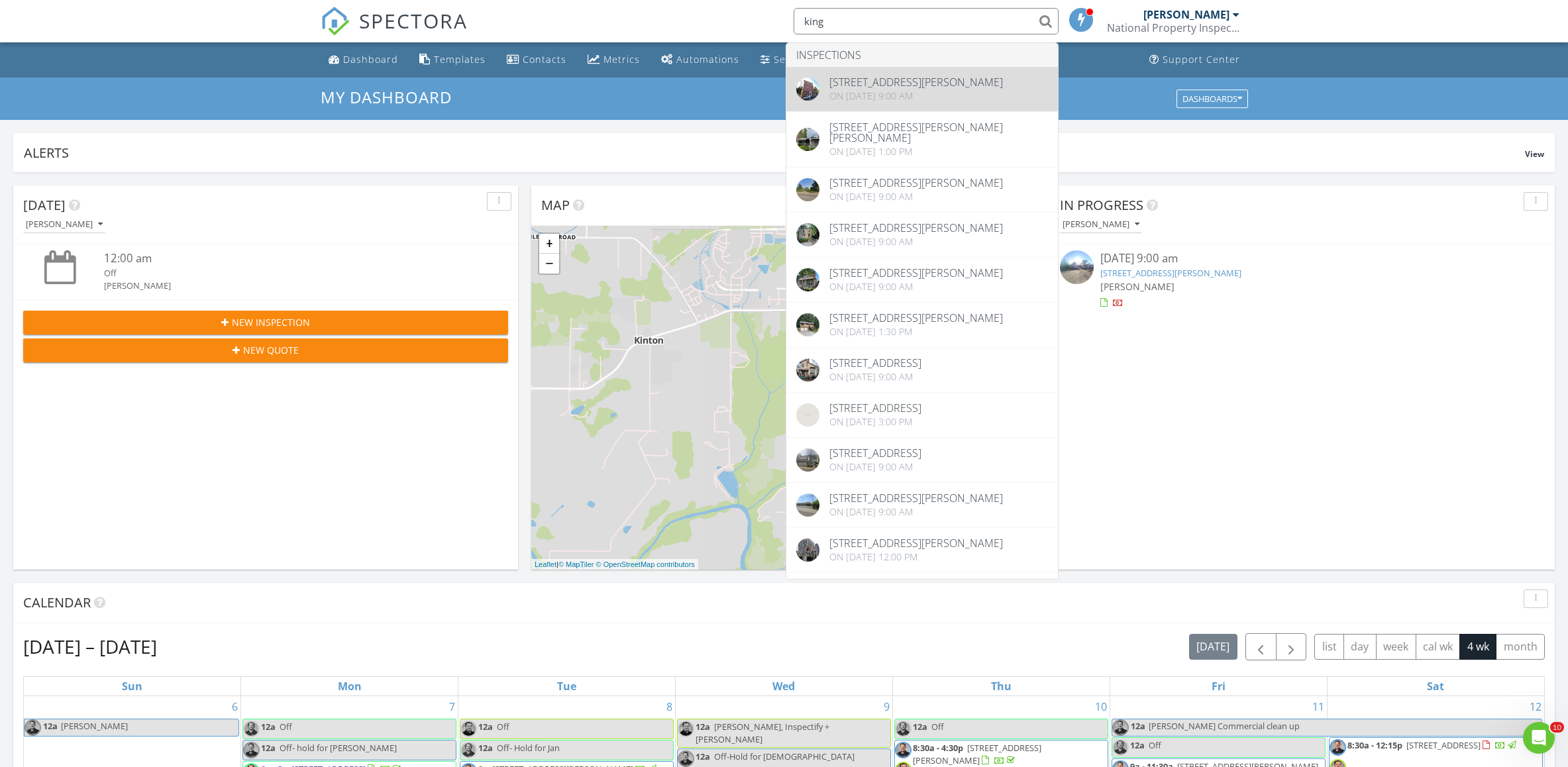 type on "king" 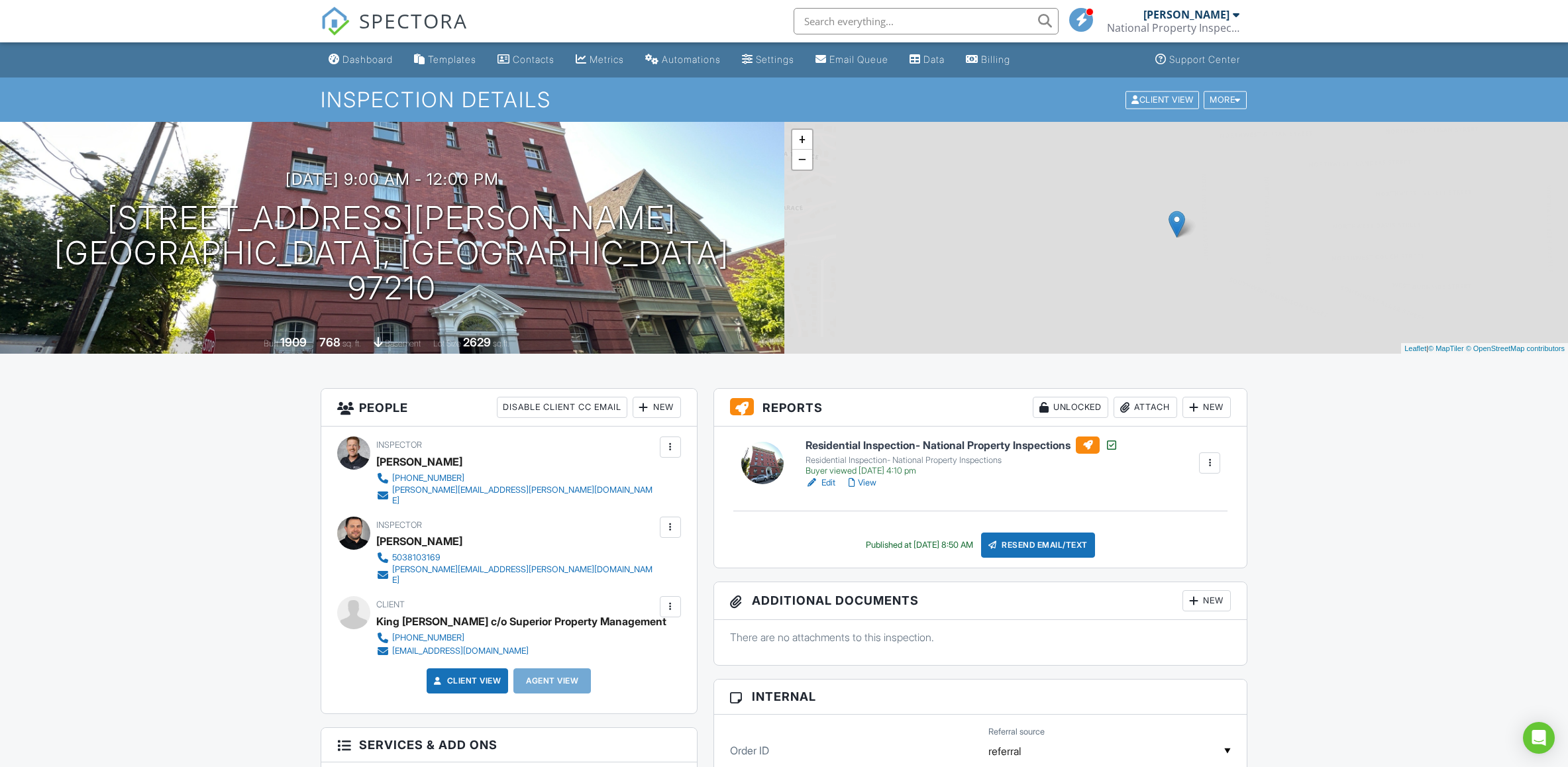 scroll, scrollTop: 0, scrollLeft: 0, axis: both 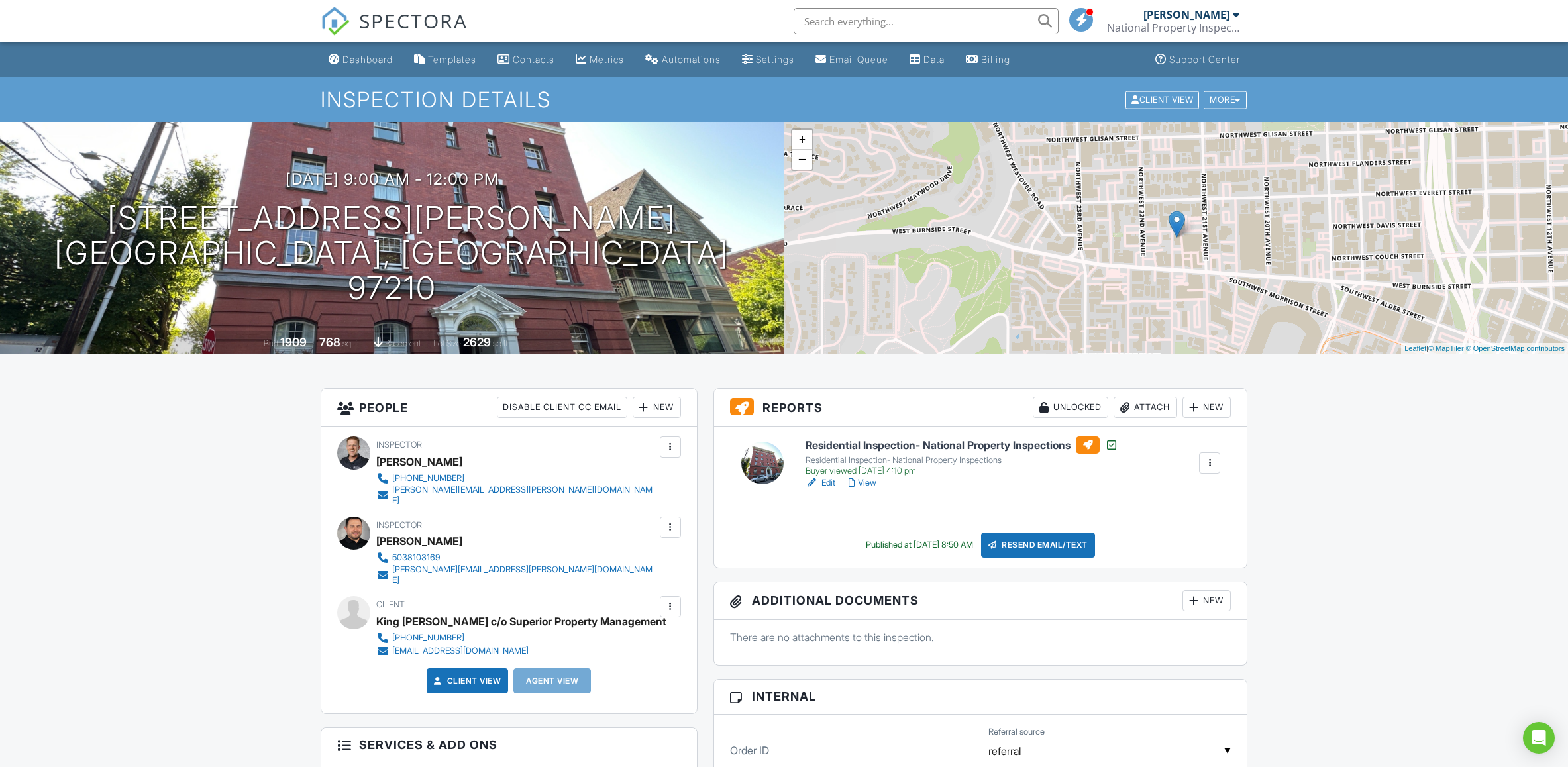 click on "View" at bounding box center (862, 483) 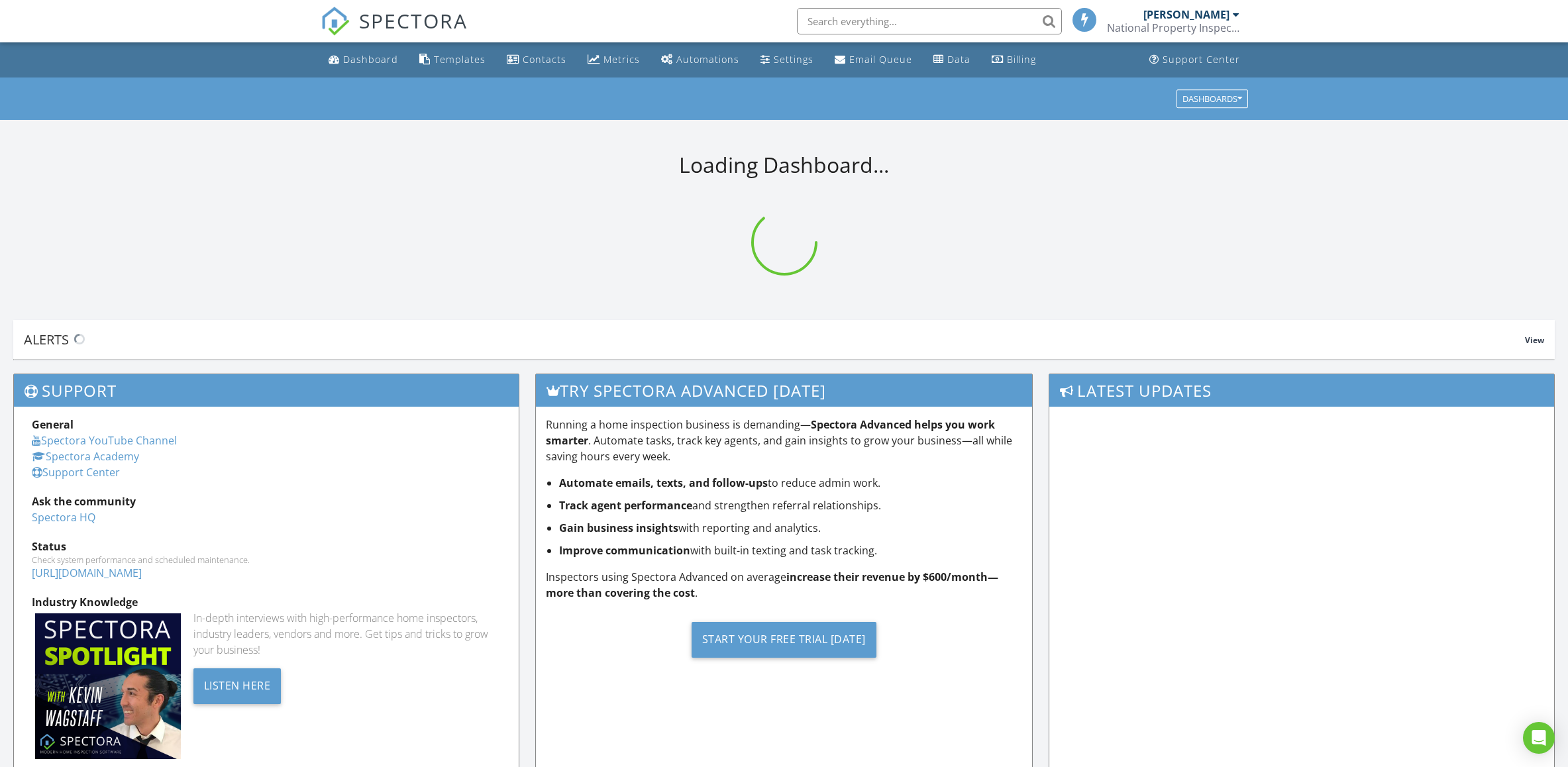 scroll, scrollTop: 0, scrollLeft: 0, axis: both 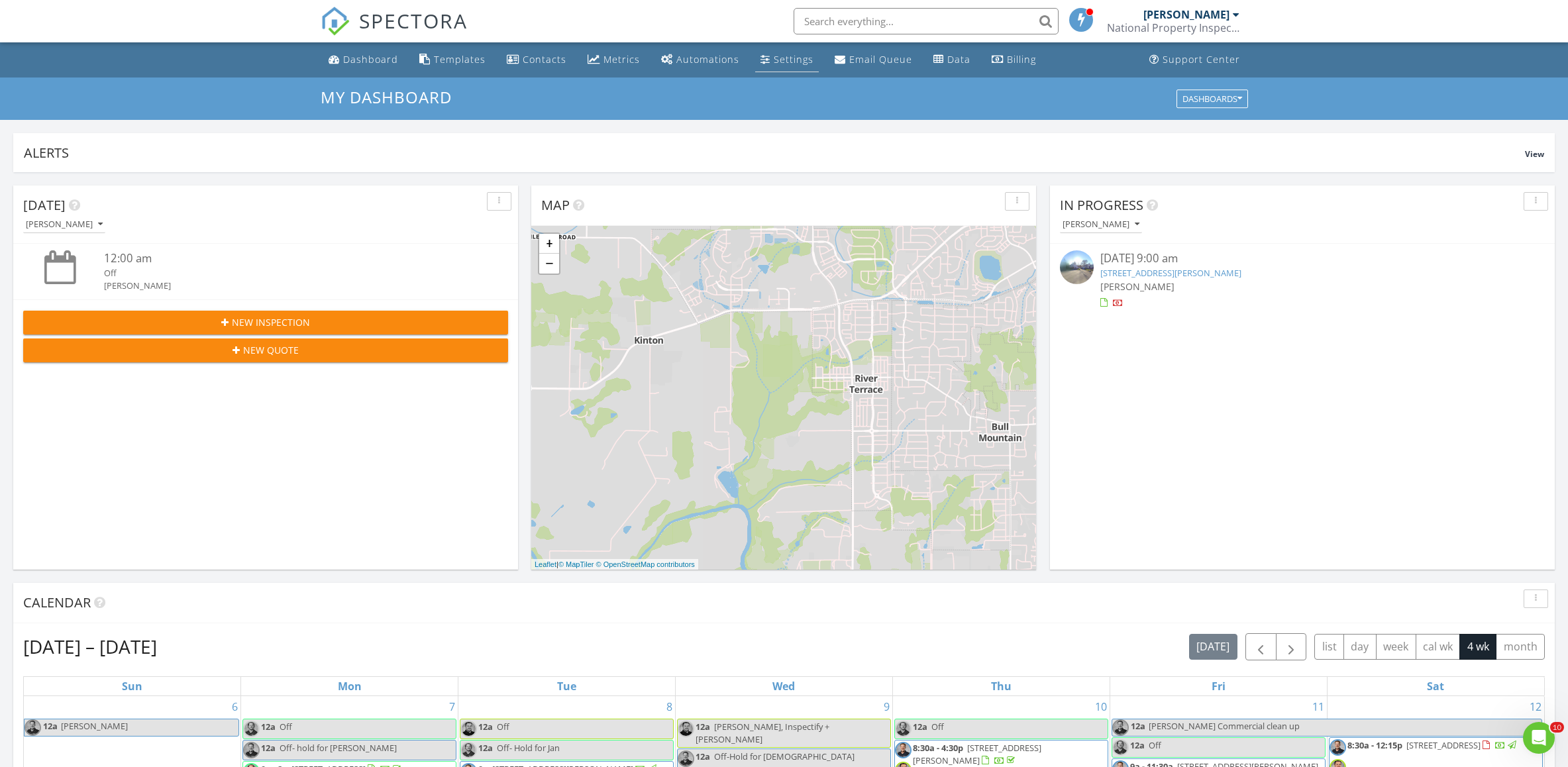 click on "Settings" at bounding box center [794, 59] 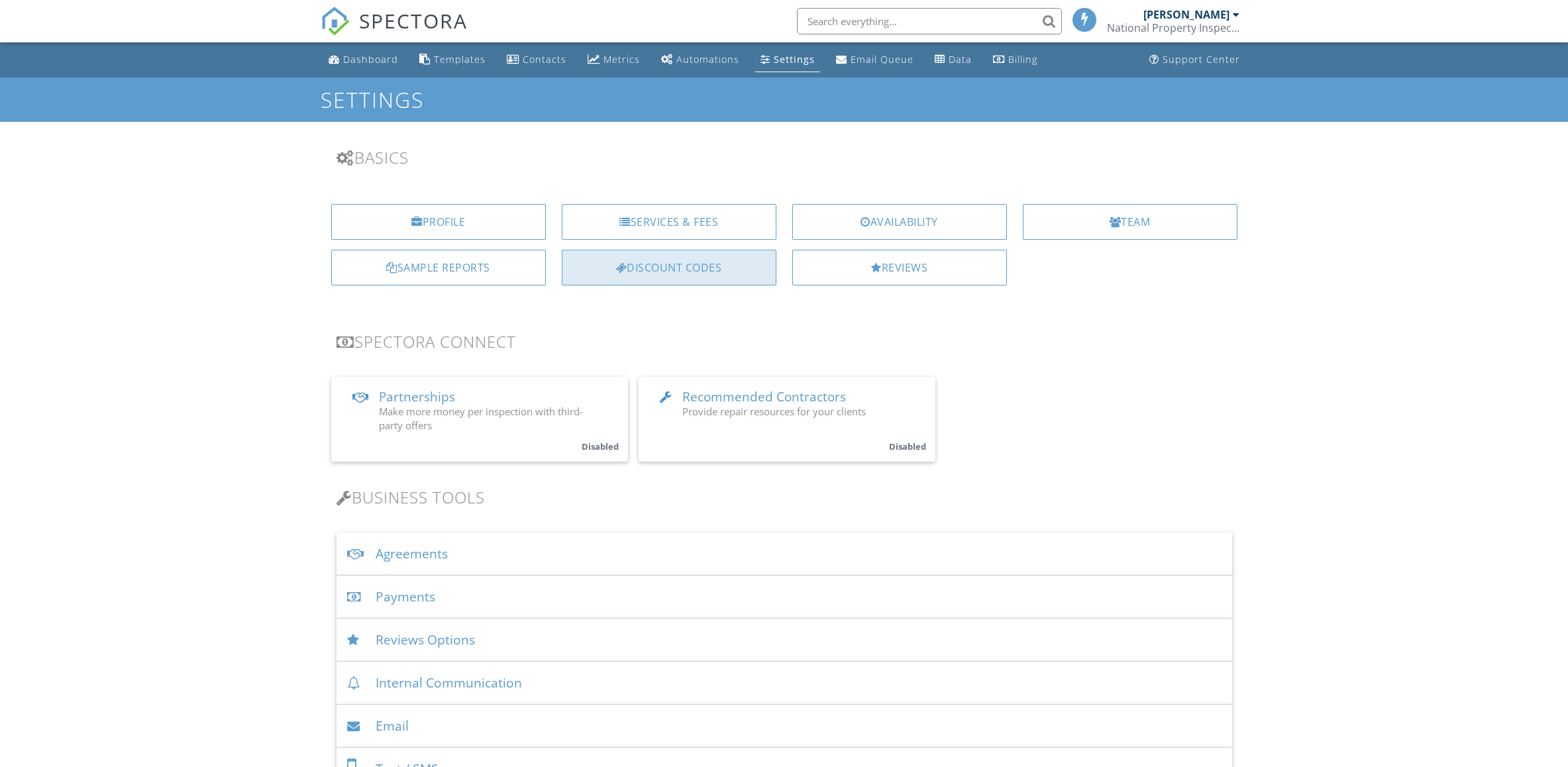 scroll, scrollTop: 0, scrollLeft: 0, axis: both 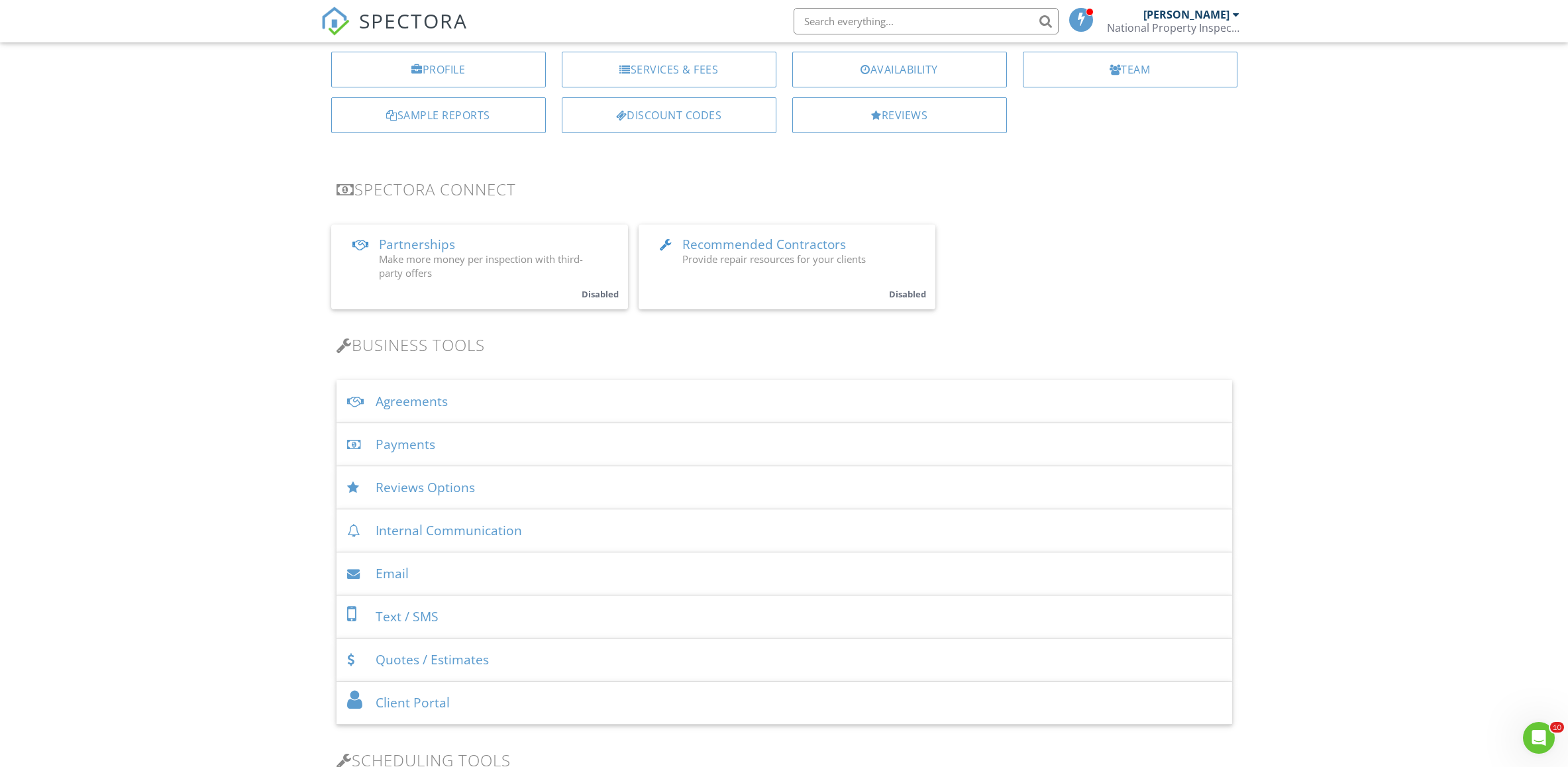 click on "Agreements" at bounding box center [784, 401] 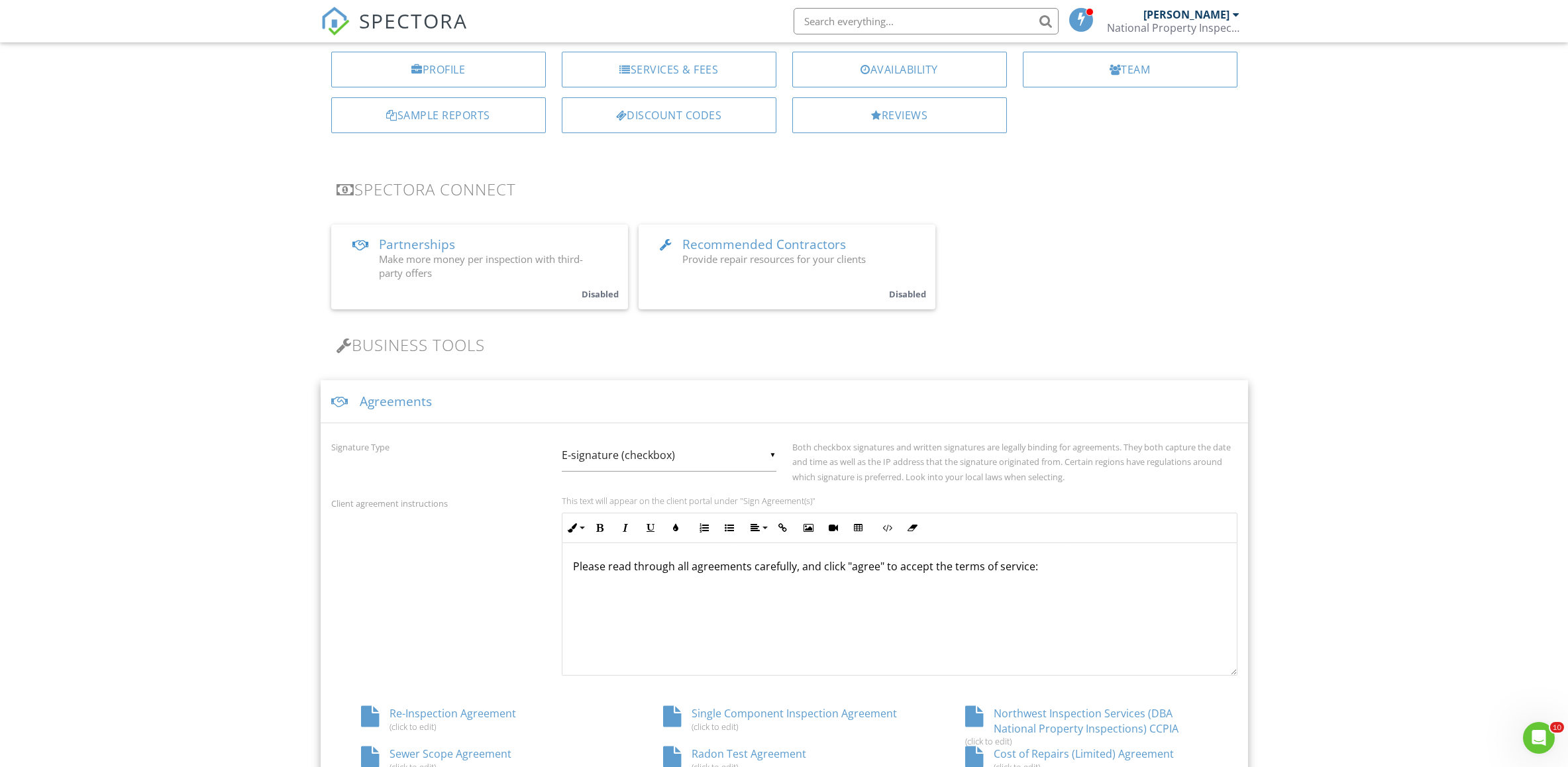 scroll, scrollTop: 243, scrollLeft: 0, axis: vertical 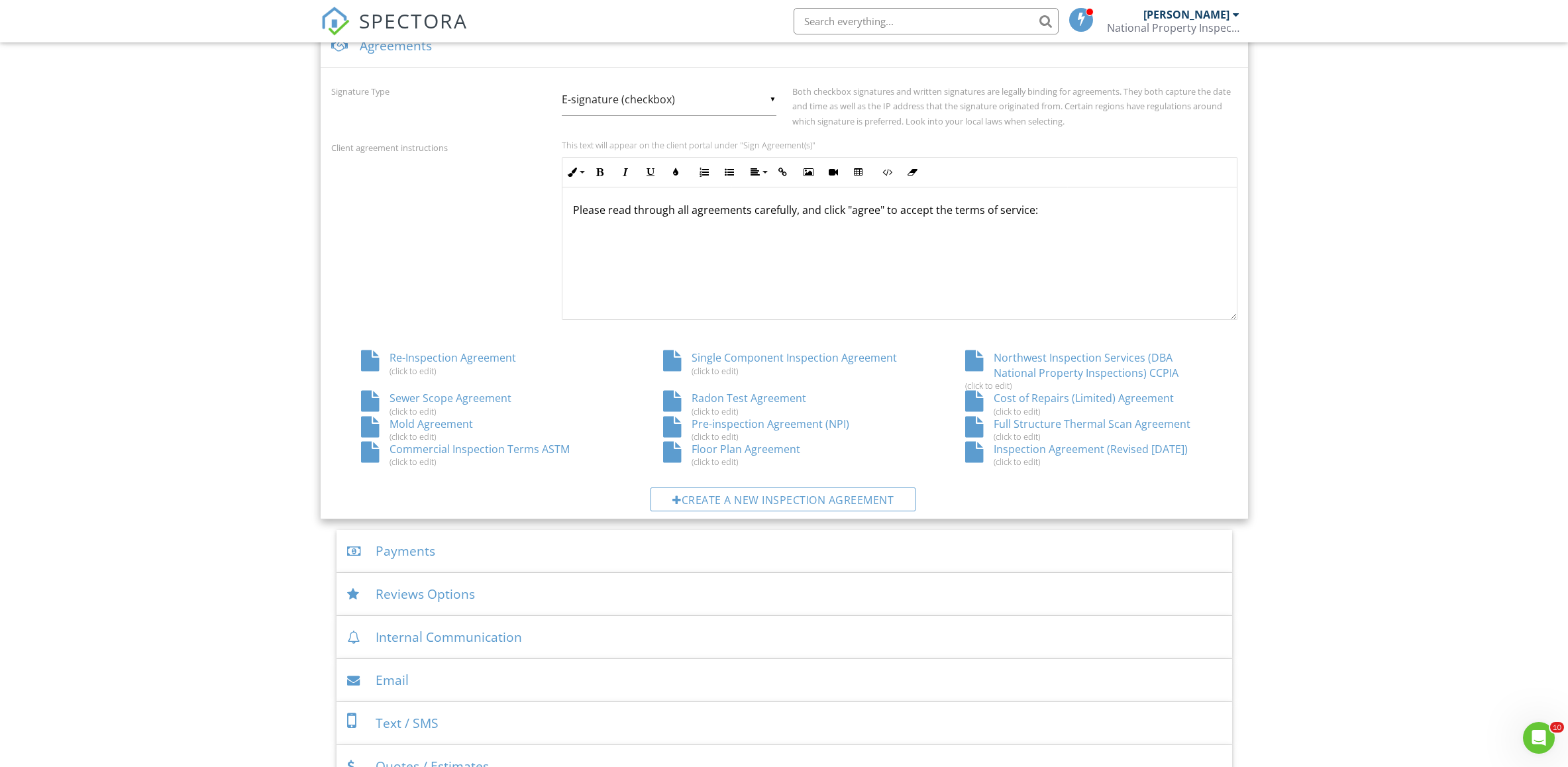 click on "Inspection Agreement (Revised May 2025)
(click to edit)" at bounding box center [1086, 454] 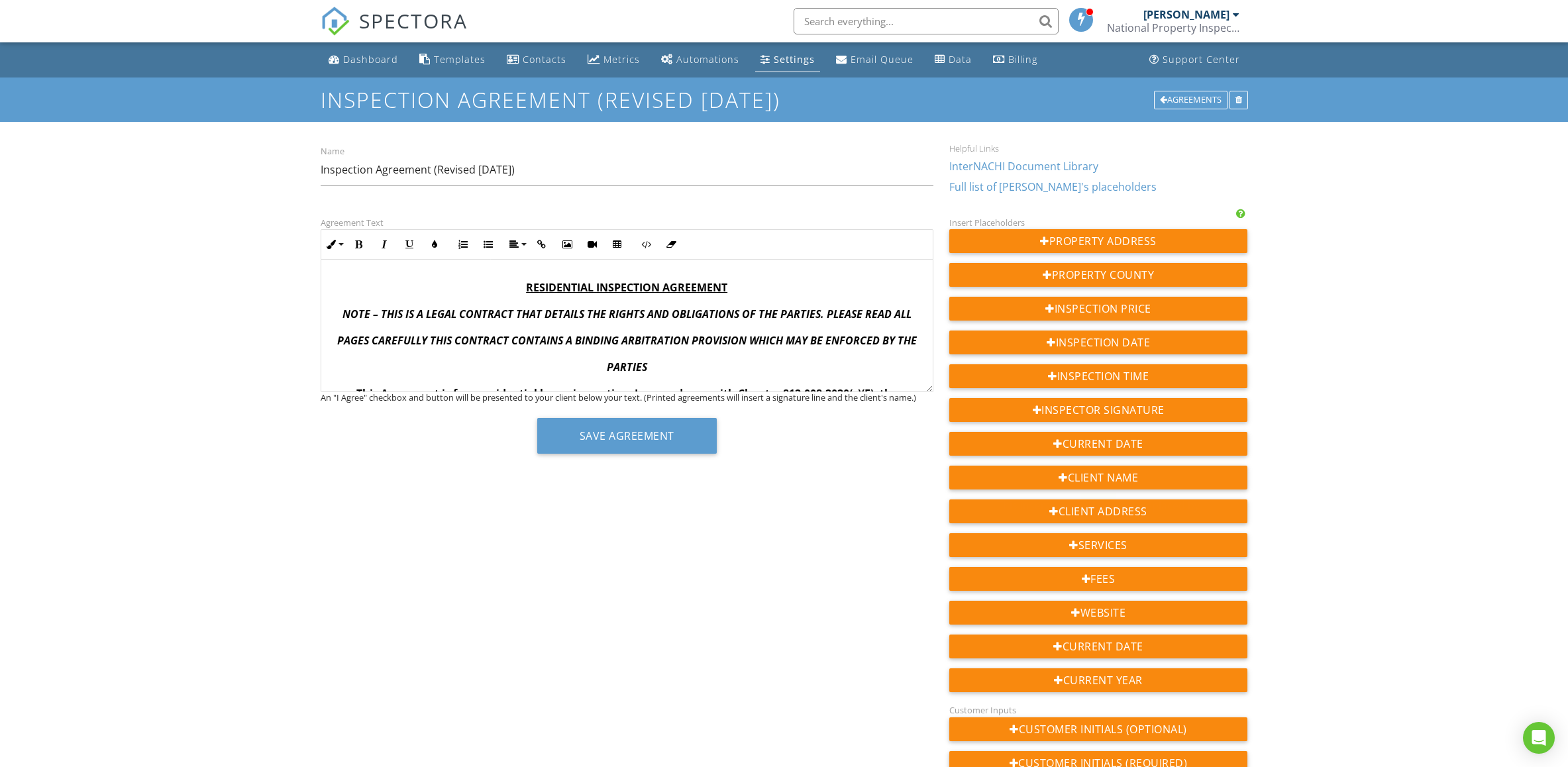 scroll, scrollTop: 0, scrollLeft: 0, axis: both 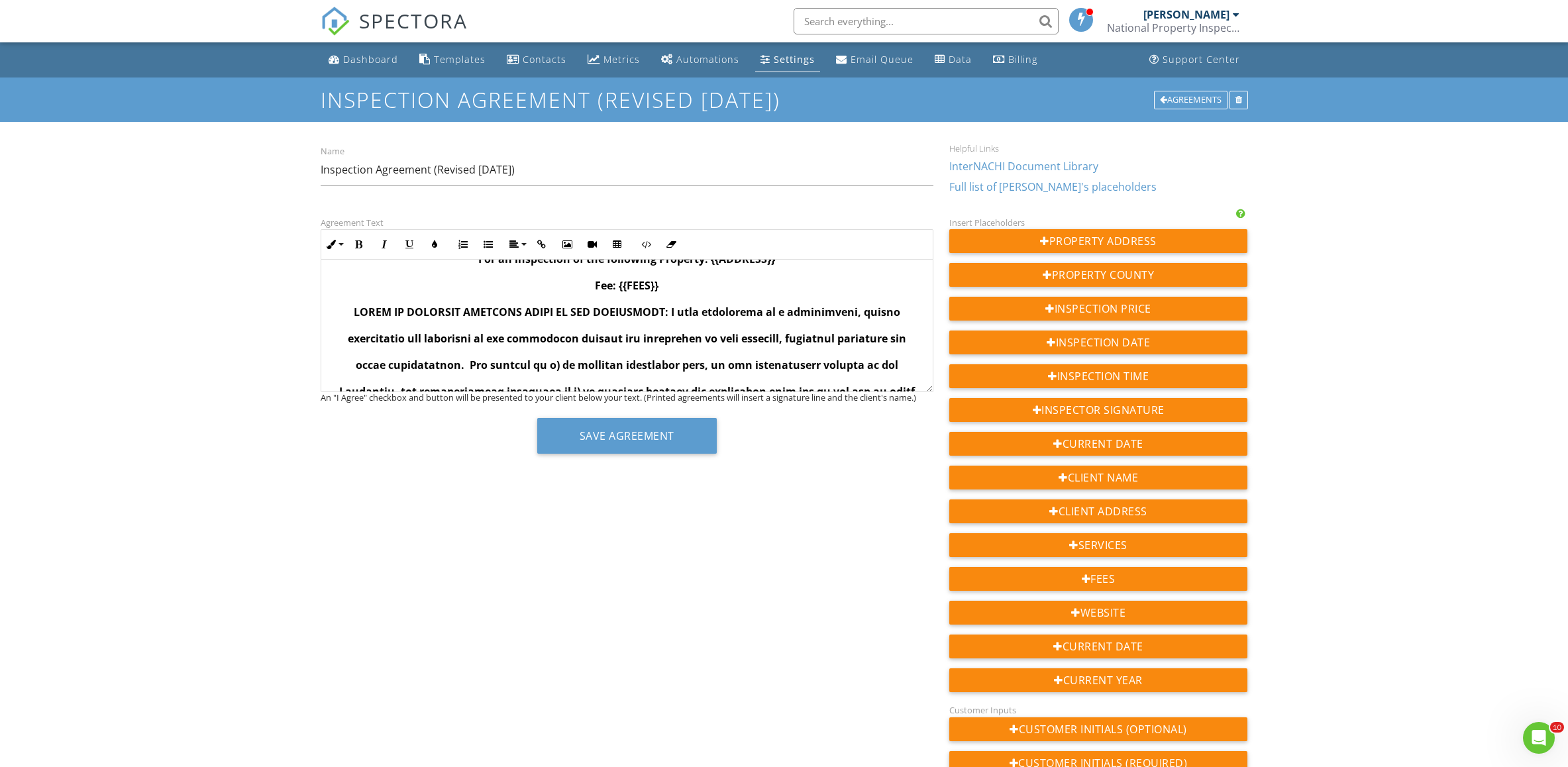 click on "Fee: {{FEES}}" at bounding box center (627, 285) 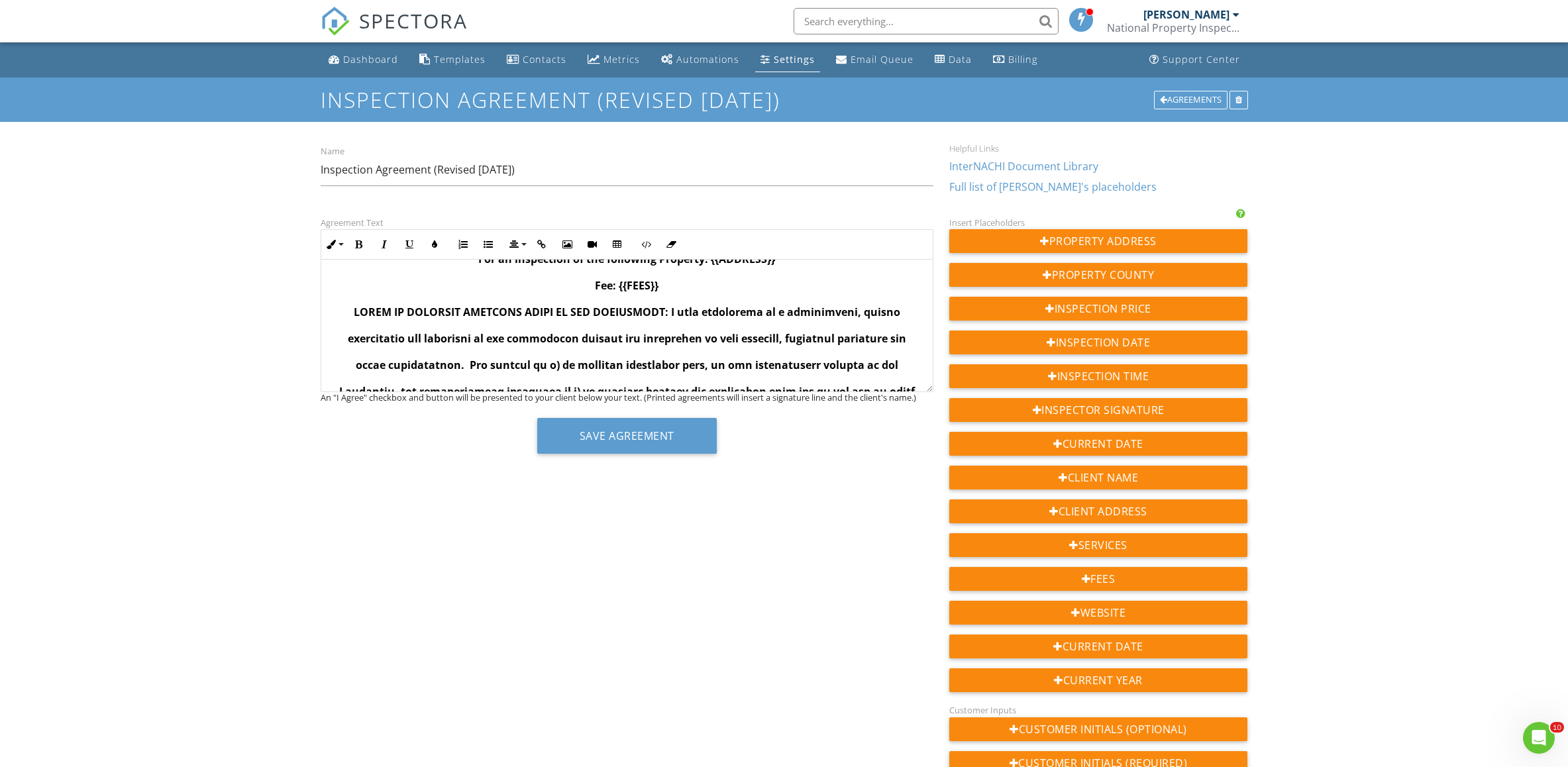 type 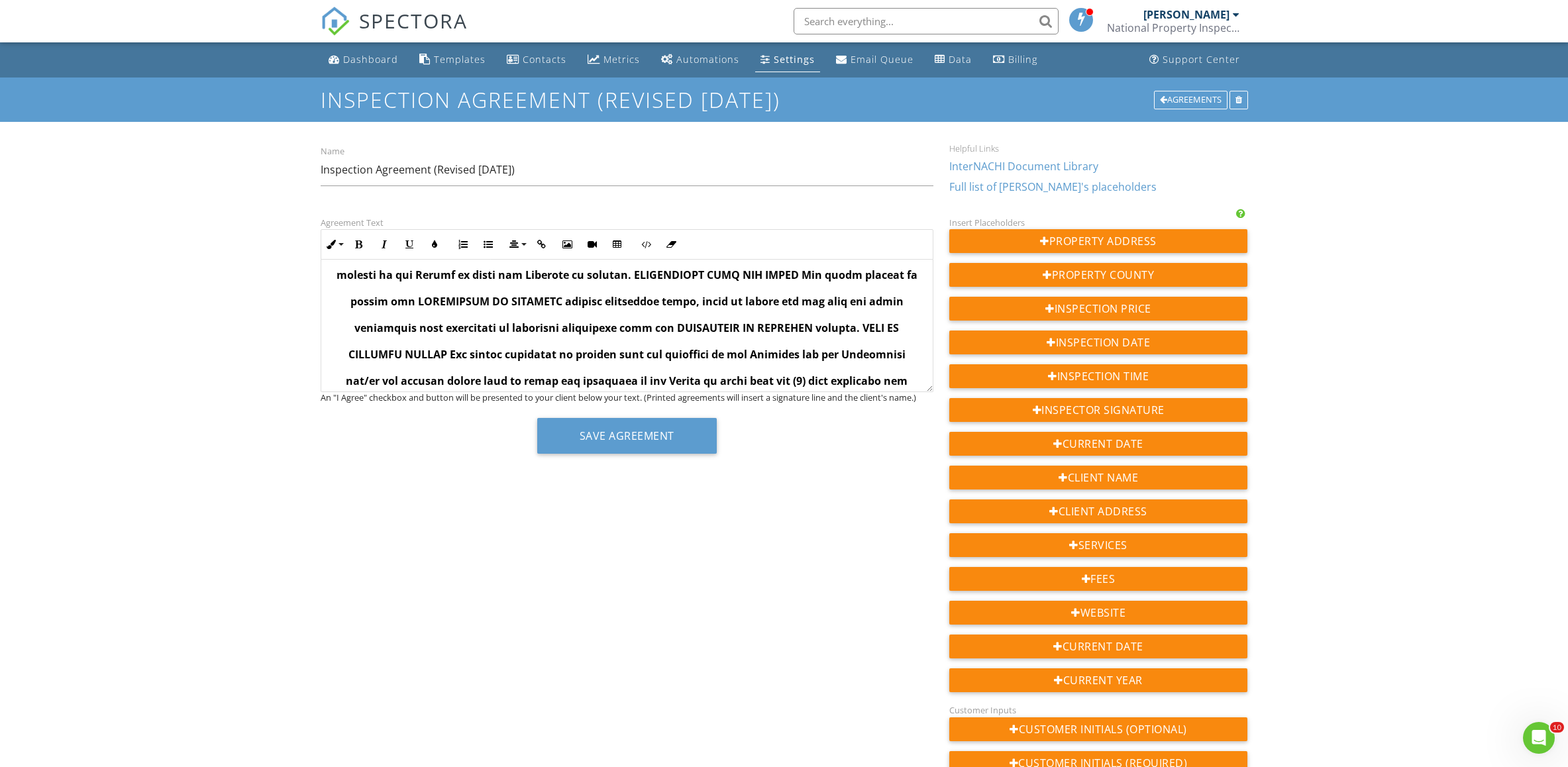 scroll, scrollTop: 3793, scrollLeft: 0, axis: vertical 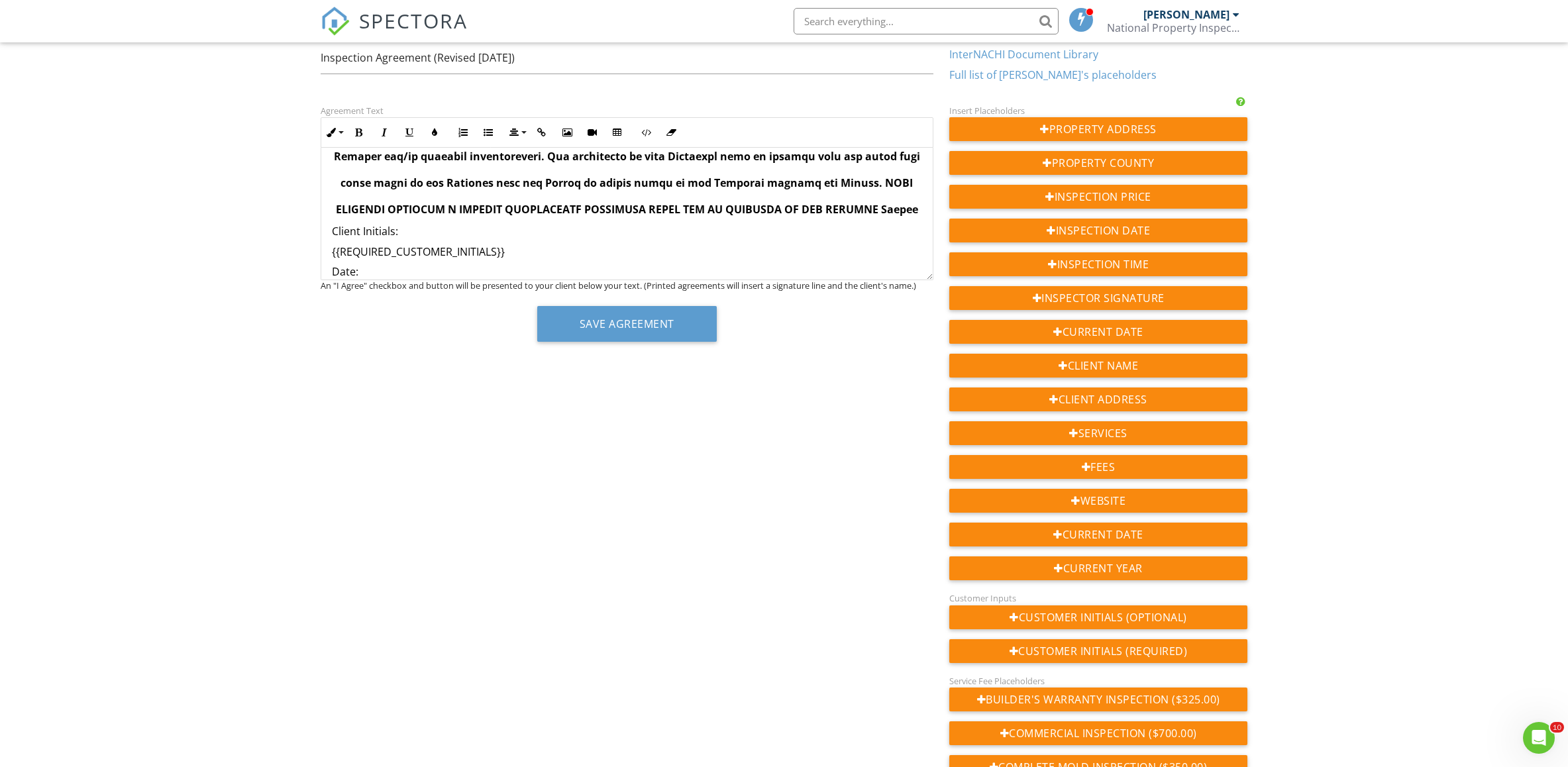 click on "RESOLUTION OF DISPUTES" at bounding box center (627, -201) 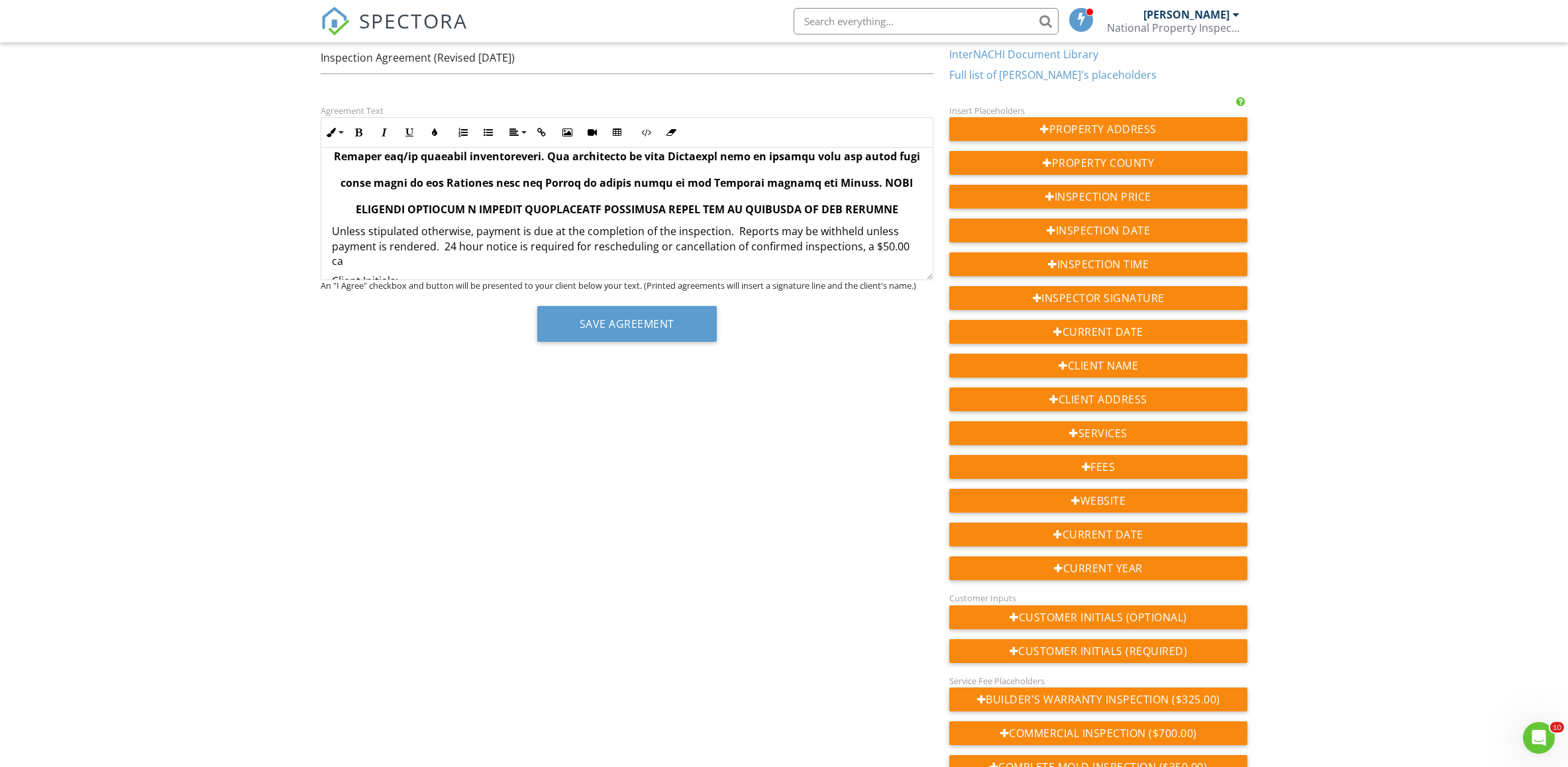 scroll, scrollTop: 3775, scrollLeft: 0, axis: vertical 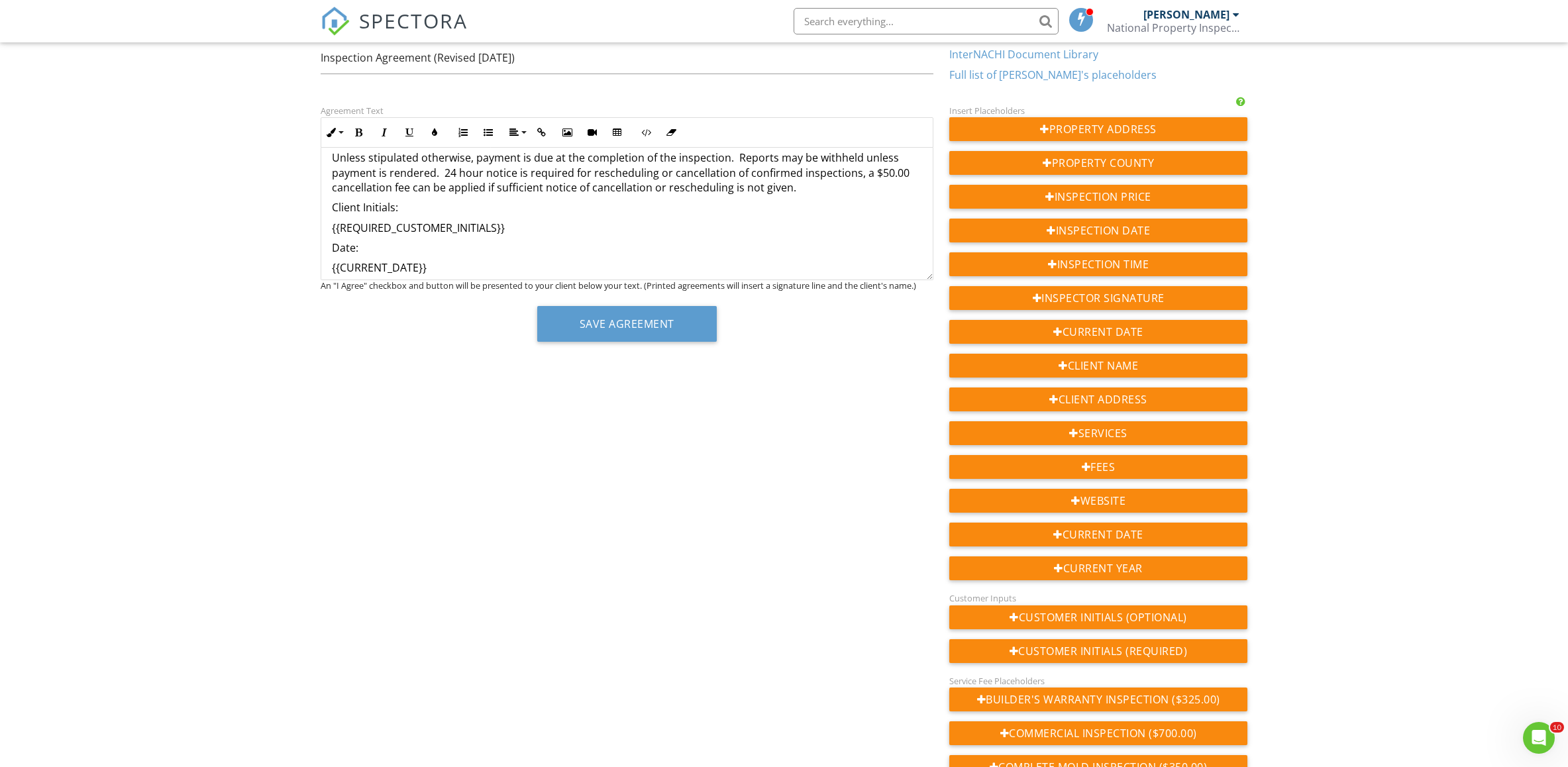 click on "Unless stipulated otherwise, payment is due at the completion of the inspection.  Reports may be withheld unless payment is rendered.  24 hour notice is required for rescheduling or cancellation of confirmed inspections, a $50.00 cancellation fee can be applied if sufficient notice of cancellation or rescheduling is not given." at bounding box center (627, 172) 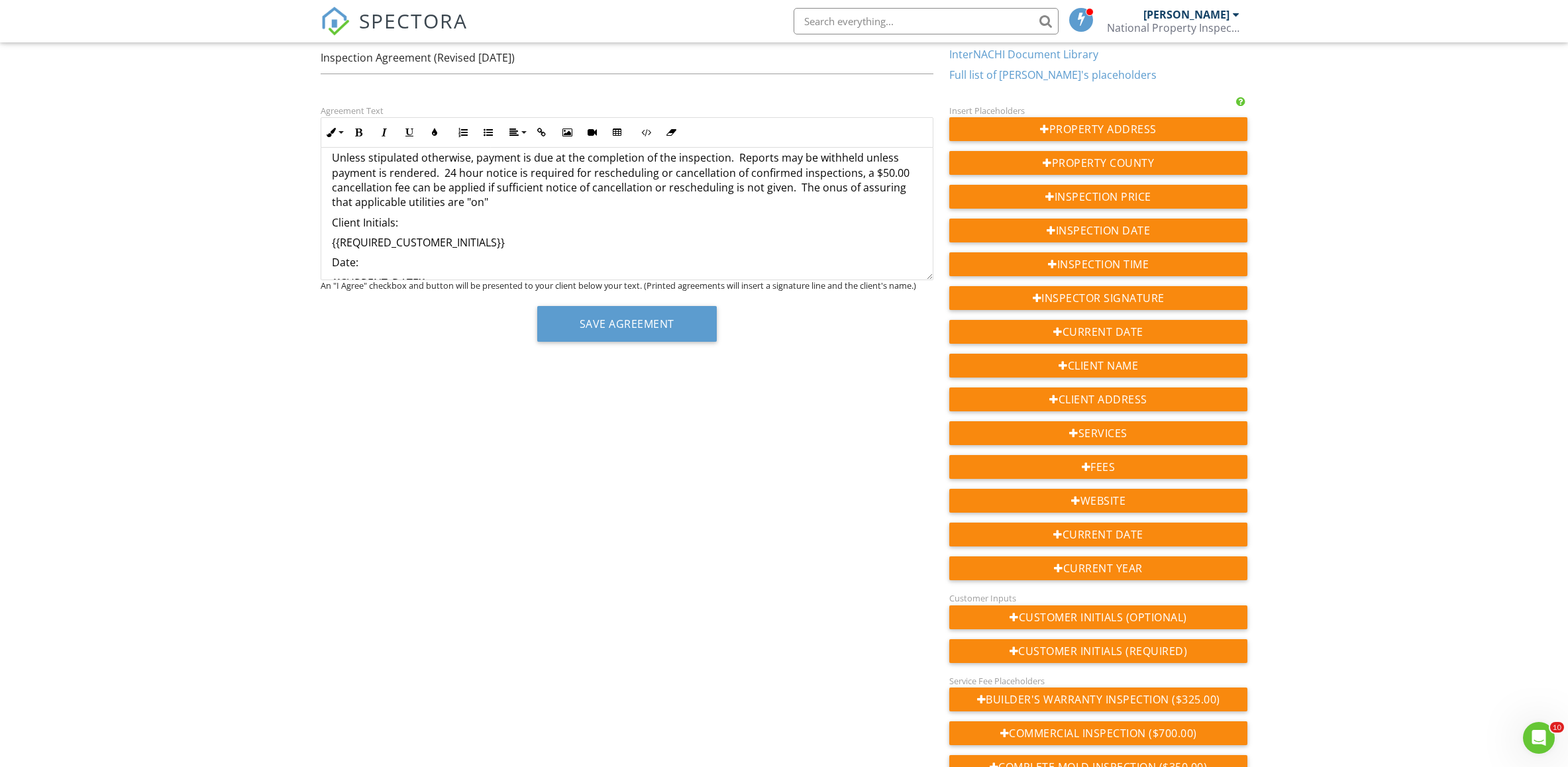 click on "Unless stipulated otherwise, payment is due at the completion of the inspection.  Reports may be withheld unless payment is rendered.  24 hour notice is required for rescheduling or cancellation of confirmed inspections, a $50.00 cancellation fee can be applied if sufficient notice of cancellation or rescheduling is not given.  The onus of assuring that applicable utilities are "on"" at bounding box center [627, 180] 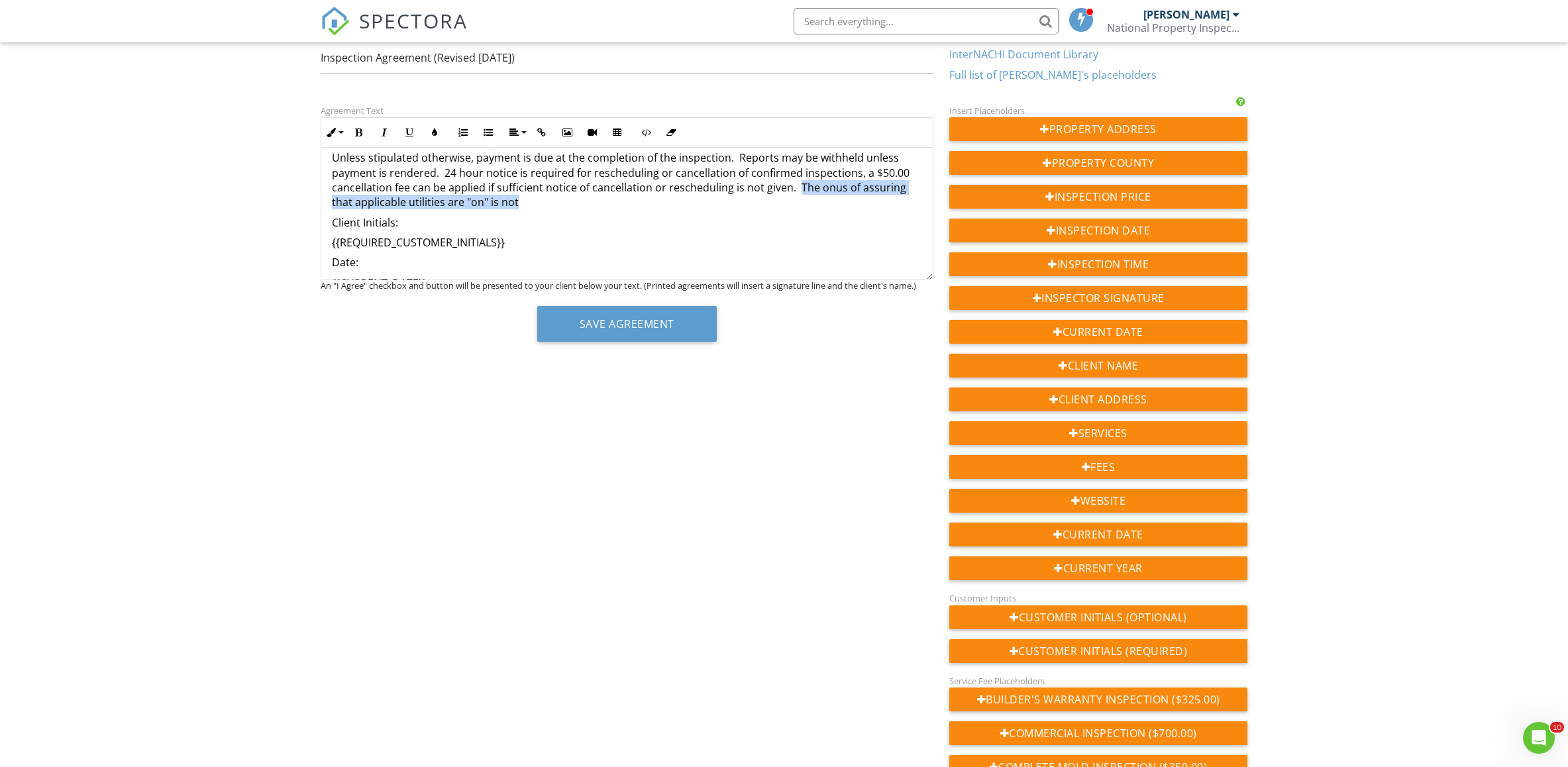 drag, startPoint x: 757, startPoint y: 230, endPoint x: 816, endPoint y: 218, distance: 60.20797 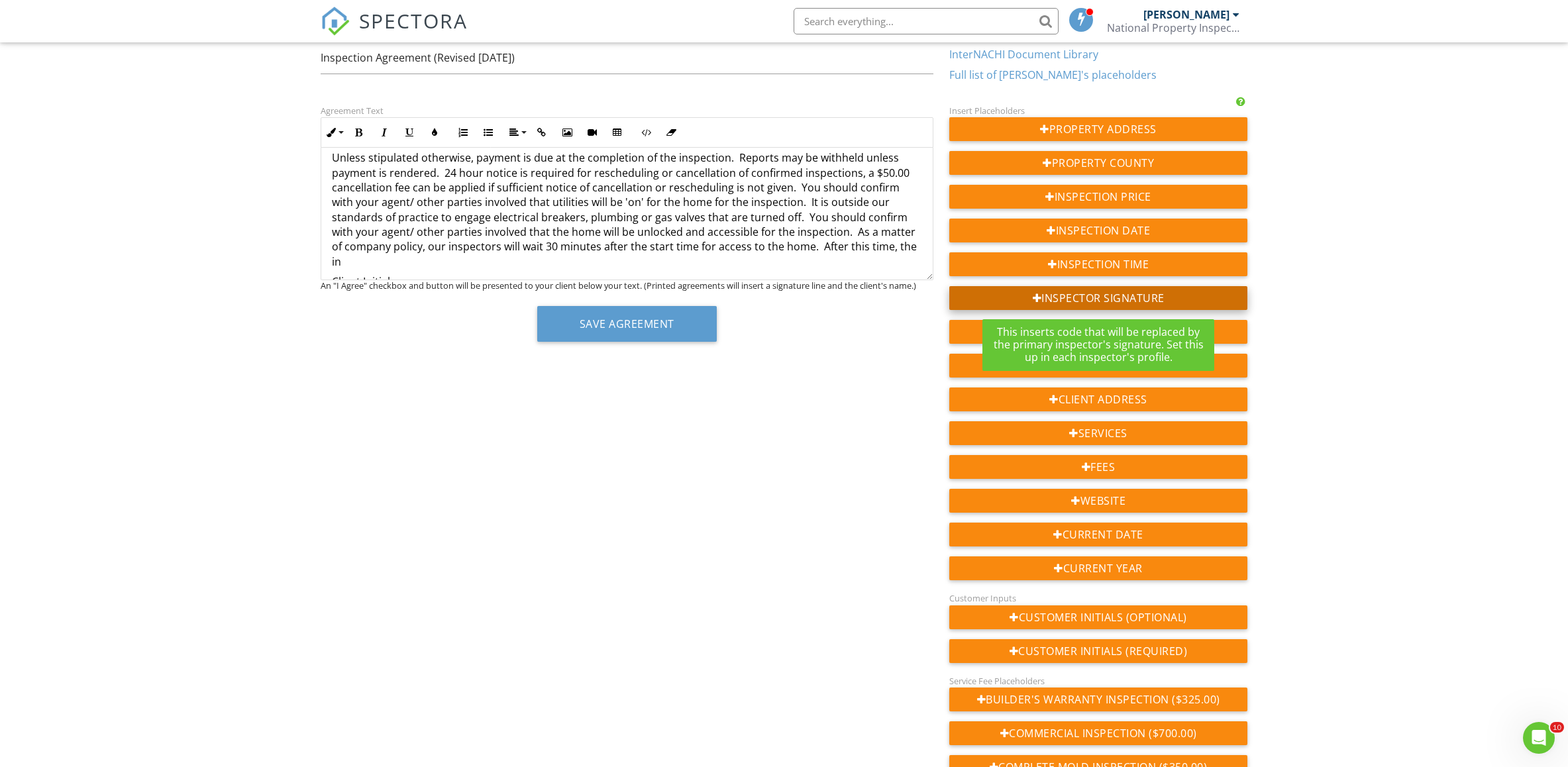 scroll, scrollTop: 3789, scrollLeft: 0, axis: vertical 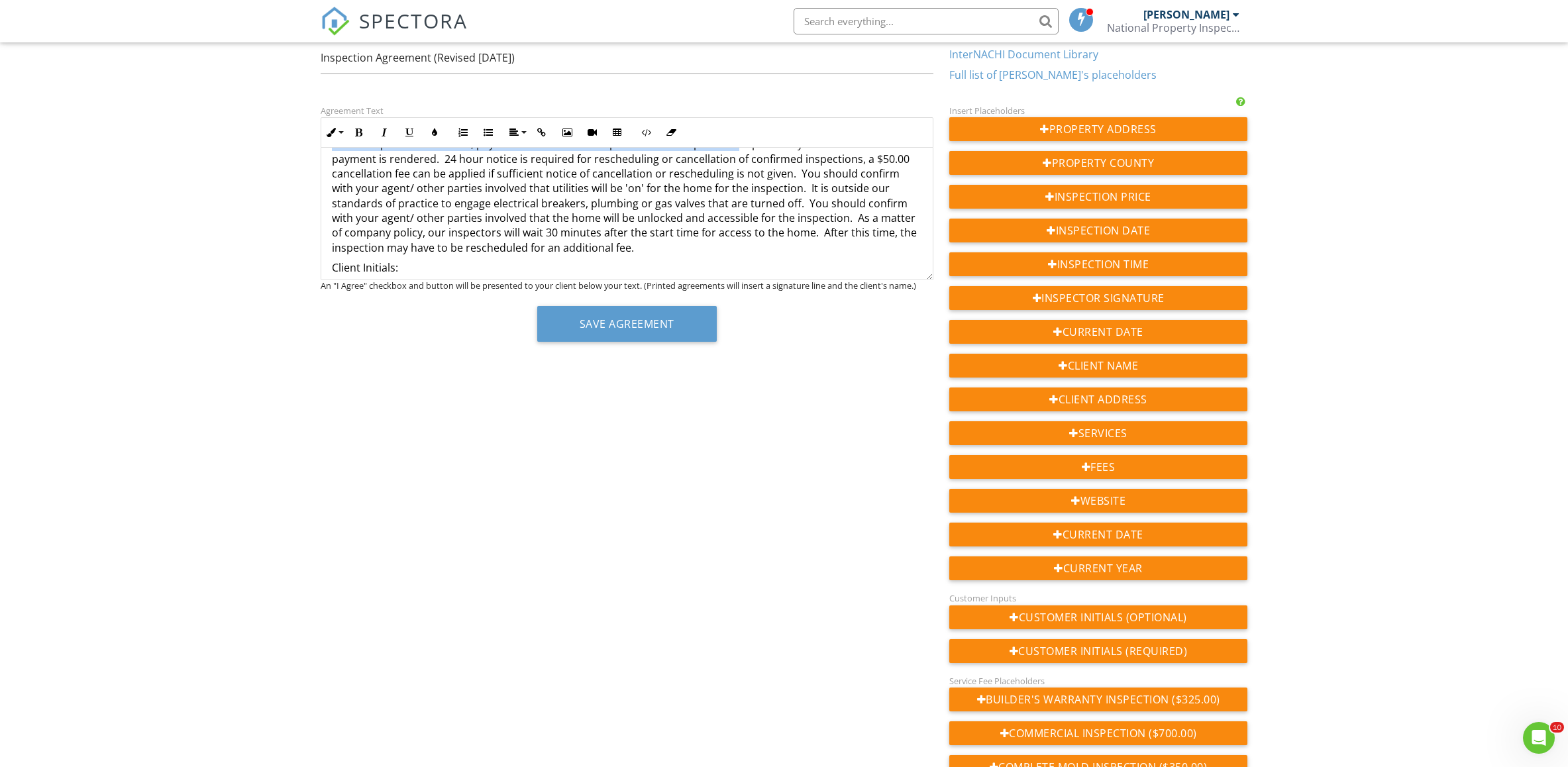 drag, startPoint x: 736, startPoint y: 167, endPoint x: 370, endPoint y: 157, distance: 366.13659 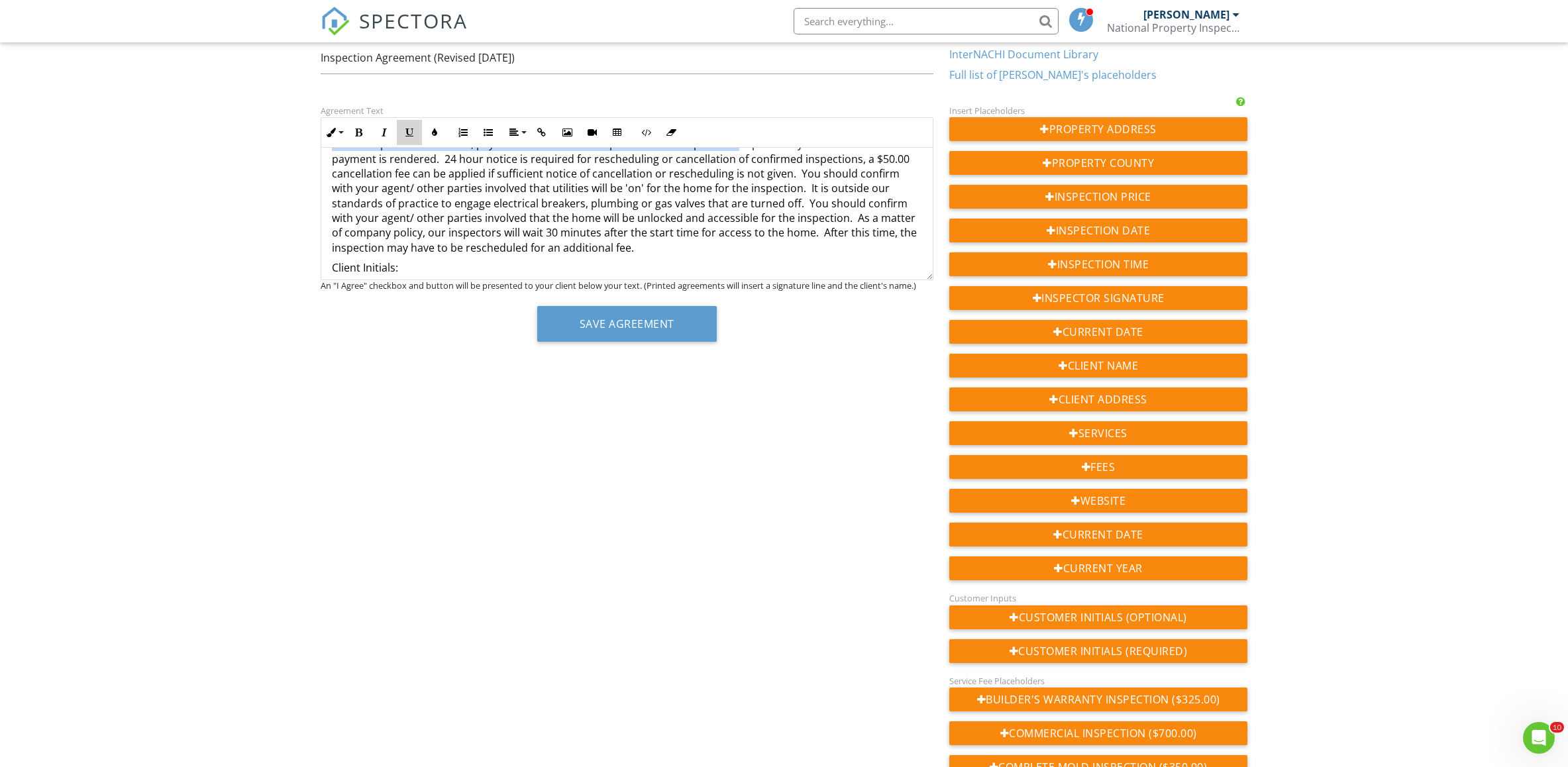 click at bounding box center (409, 132) 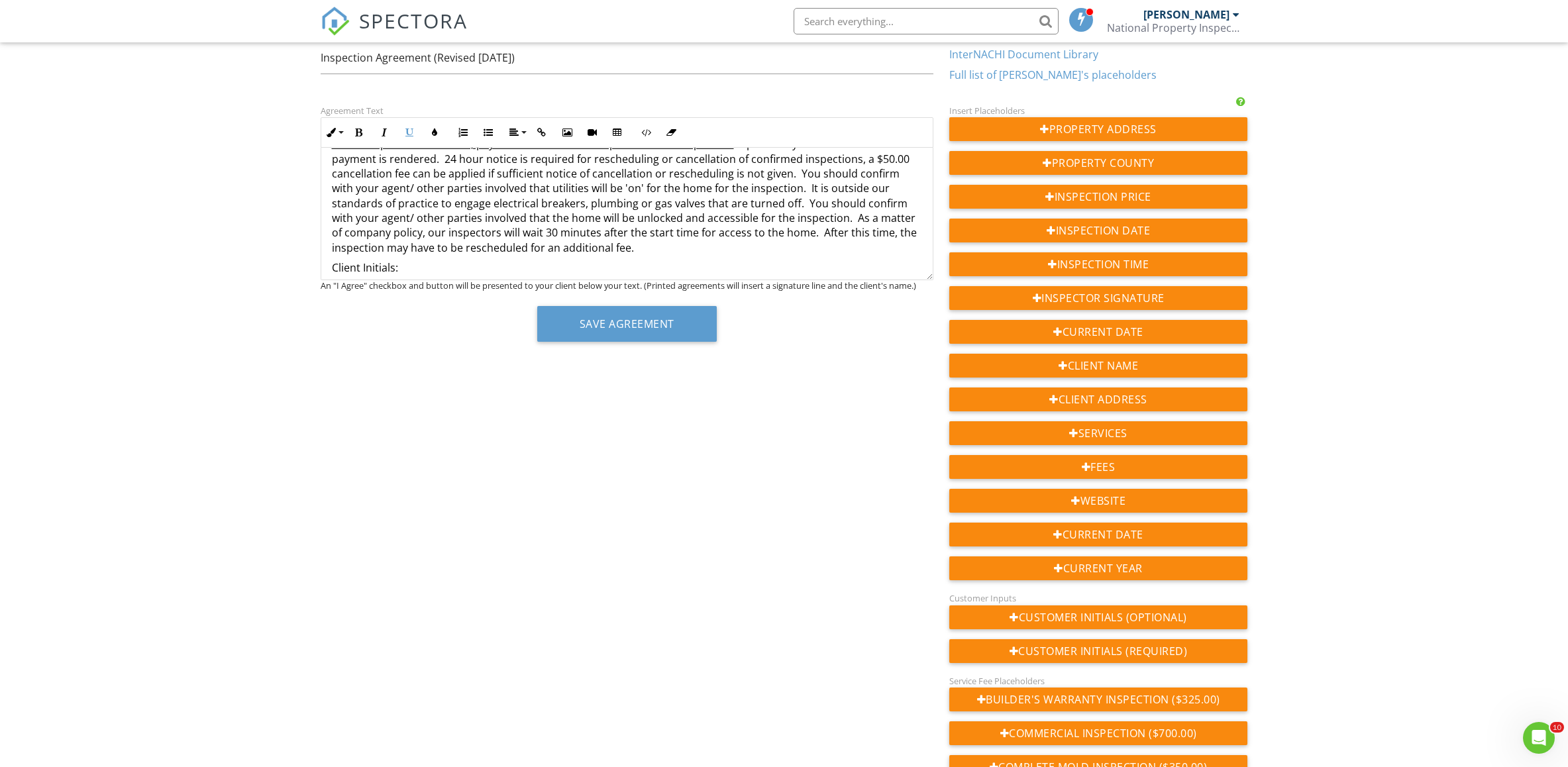 click on "Unless stipulated otherwise, payment is due at the completion of the inspection.   Reports may be withheld unless payment is rendered.  24 hour notice is required for rescheduling or cancellation of confirmed inspections, a $50.00 cancellation fee can be applied if sufficient notice of cancellation or rescheduling is not given.  You should confirm with your agent/ other parties involved that utilities will be 'on' for the home for the inspection.  It is outside our standards of practice to engage electrical breakers, plumbing or gas valves that are turned off.  You should confirm with your agent/ other parties involved that the home will be unlocked and accessible for the inspection.  As a matter of company policy, our inspectors will wait 30 minutes after the start time for access to the home.  After this time, the inspection may have to be rescheduled for an additional fee." at bounding box center [624, 195] 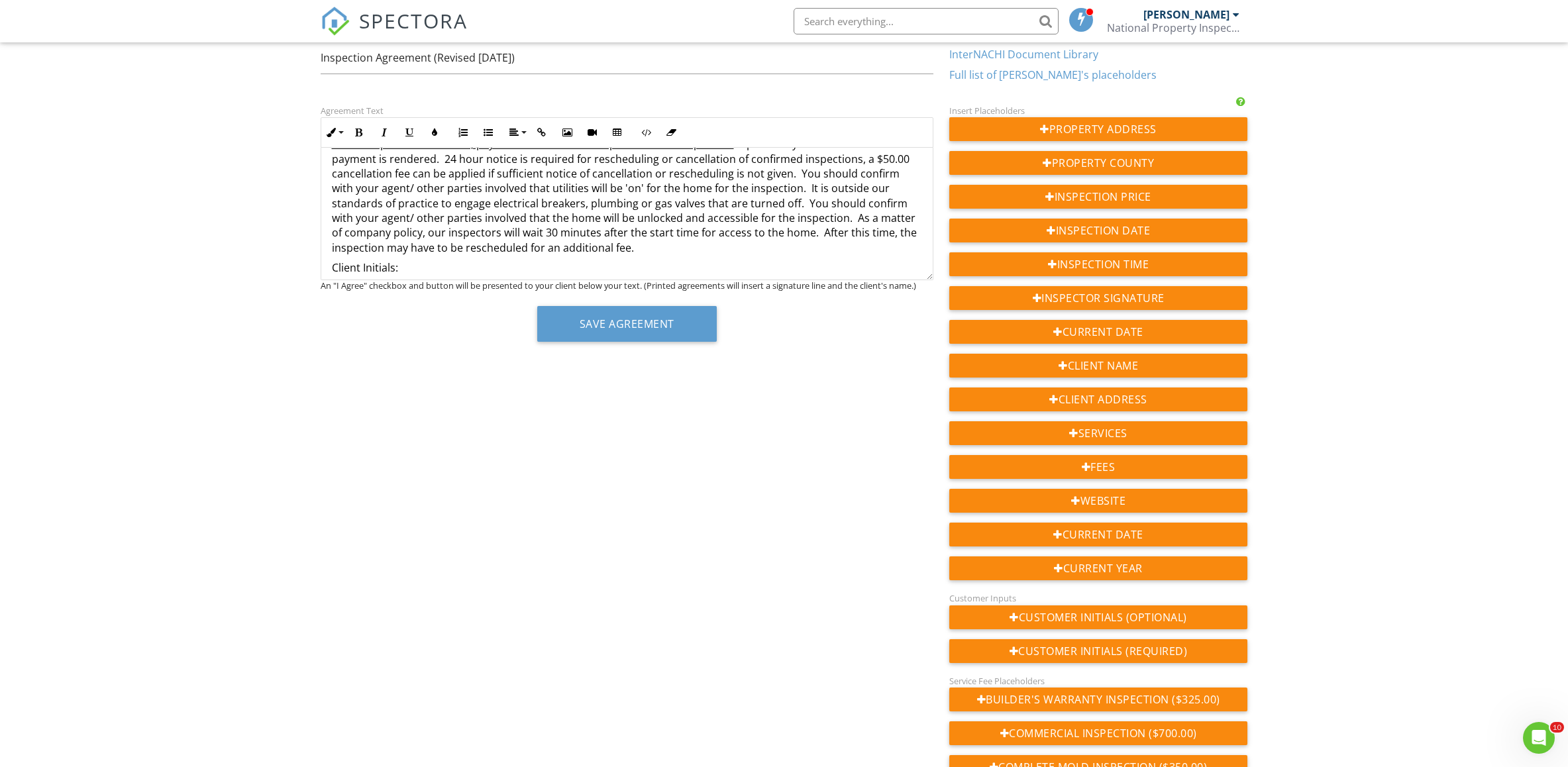 click on "Unless stipulated otherwise, payment is due at the completion of the inspection." at bounding box center (533, 144) 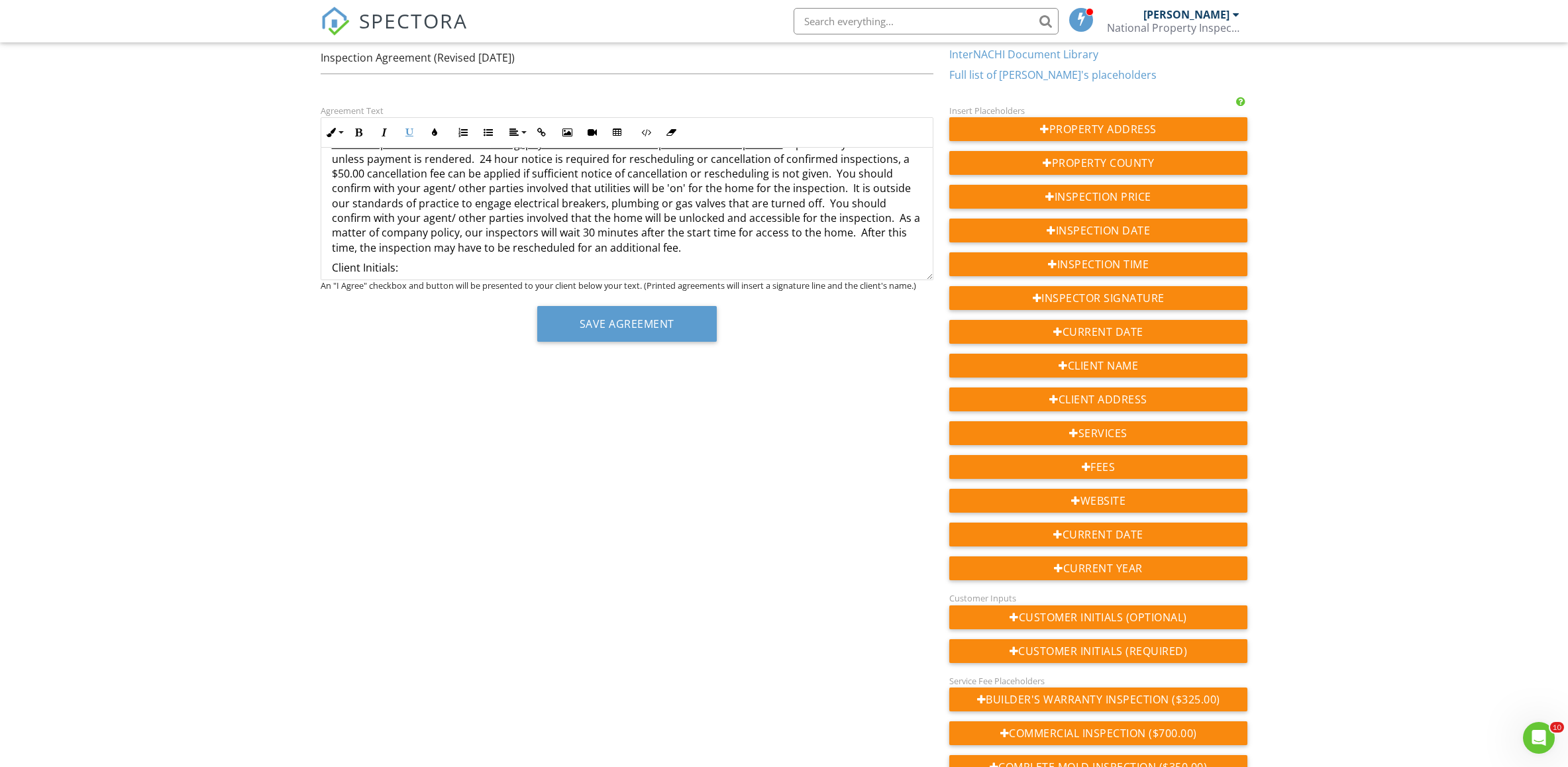 click on "Unless stipulated otherwise in writing, payment is due at the completion of the inspection.   Reports may be withheld unless payment is rendered.  24 hour notice is required for rescheduling or cancellation of confirmed inspections, a $50.00 cancellation fee can be applied if sufficient notice of cancellation or rescheduling is not given.  You should confirm with your agent/ other parties involved that utilities will be 'on' for the home for the inspection.  It is outside our standards of practice to engage electrical breakers, plumbing or gas valves that are turned off.  You should confirm with your agent/ other parties involved that the home will be unlocked and accessible for the inspection.  As a matter of company policy, our inspectors will wait 30 minutes after the start time for access to the home.  After this time, the inspection may have to be rescheduled for an additional fee." at bounding box center [626, 195] 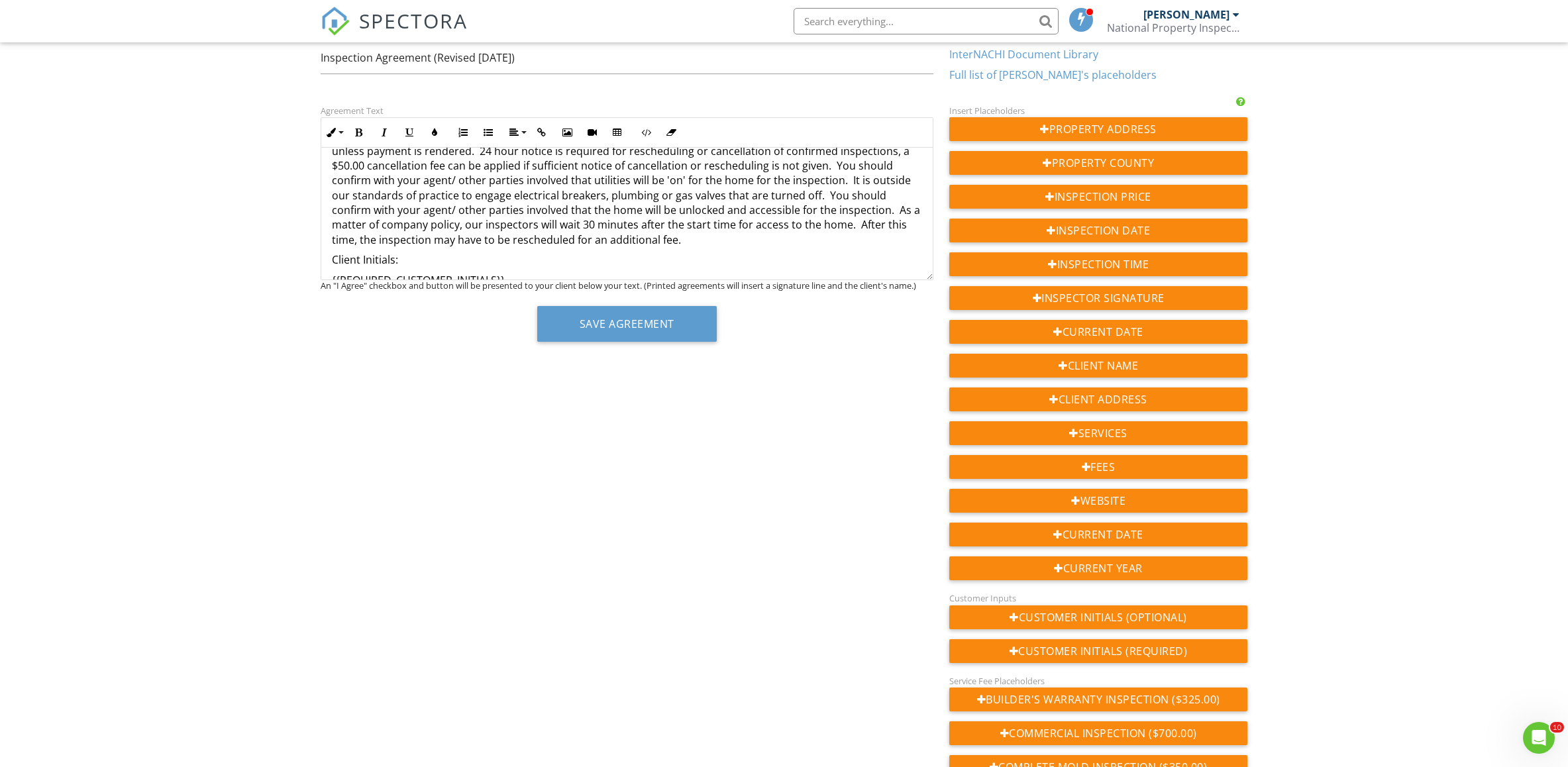 scroll, scrollTop: 3800, scrollLeft: 0, axis: vertical 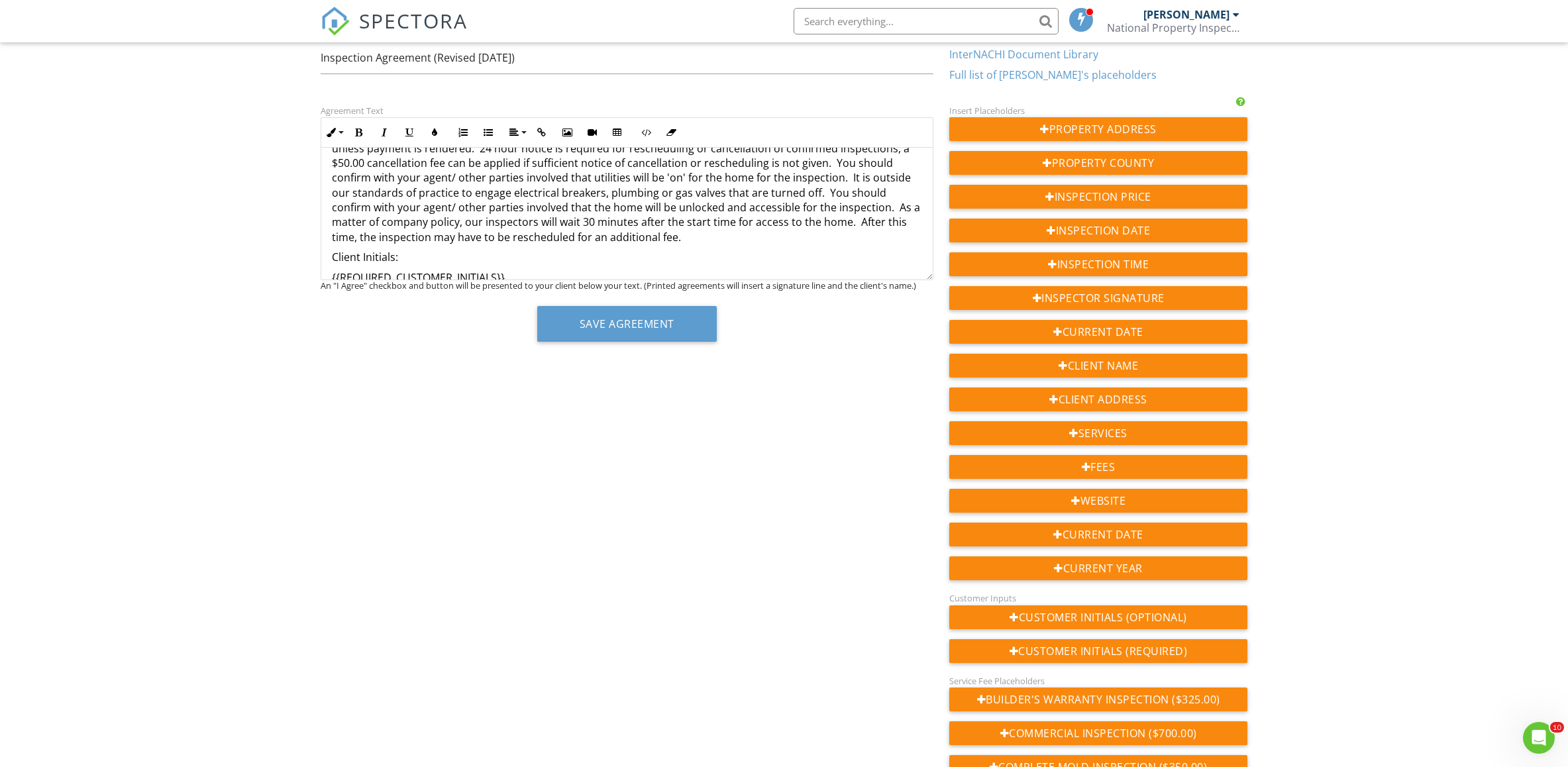 click on "Unless stipulated otherwise in writing, payment is due at the completion of the inspection.   Reports may be withheld unless payment is rendered.  24 hour notice is required for rescheduling or cancellation of confirmed inspections, a $50.00 cancellation fee can be applied if sufficient notice of cancellation or rescheduling is not given.  You should confirm with your agent/ other parties involved that utilities will be 'on' for the home for the inspection.  It is outside our standards of practice to engage electrical breakers, plumbing or gas valves that are turned off.  You should confirm with your agent/ other parties involved that the home will be unlocked and accessible for the inspection.  As a matter of company policy, our inspectors will wait 30 minutes after the start time for access to the home.  After this time, the inspection may have to be rescheduled for an additional fee." at bounding box center (626, 185) 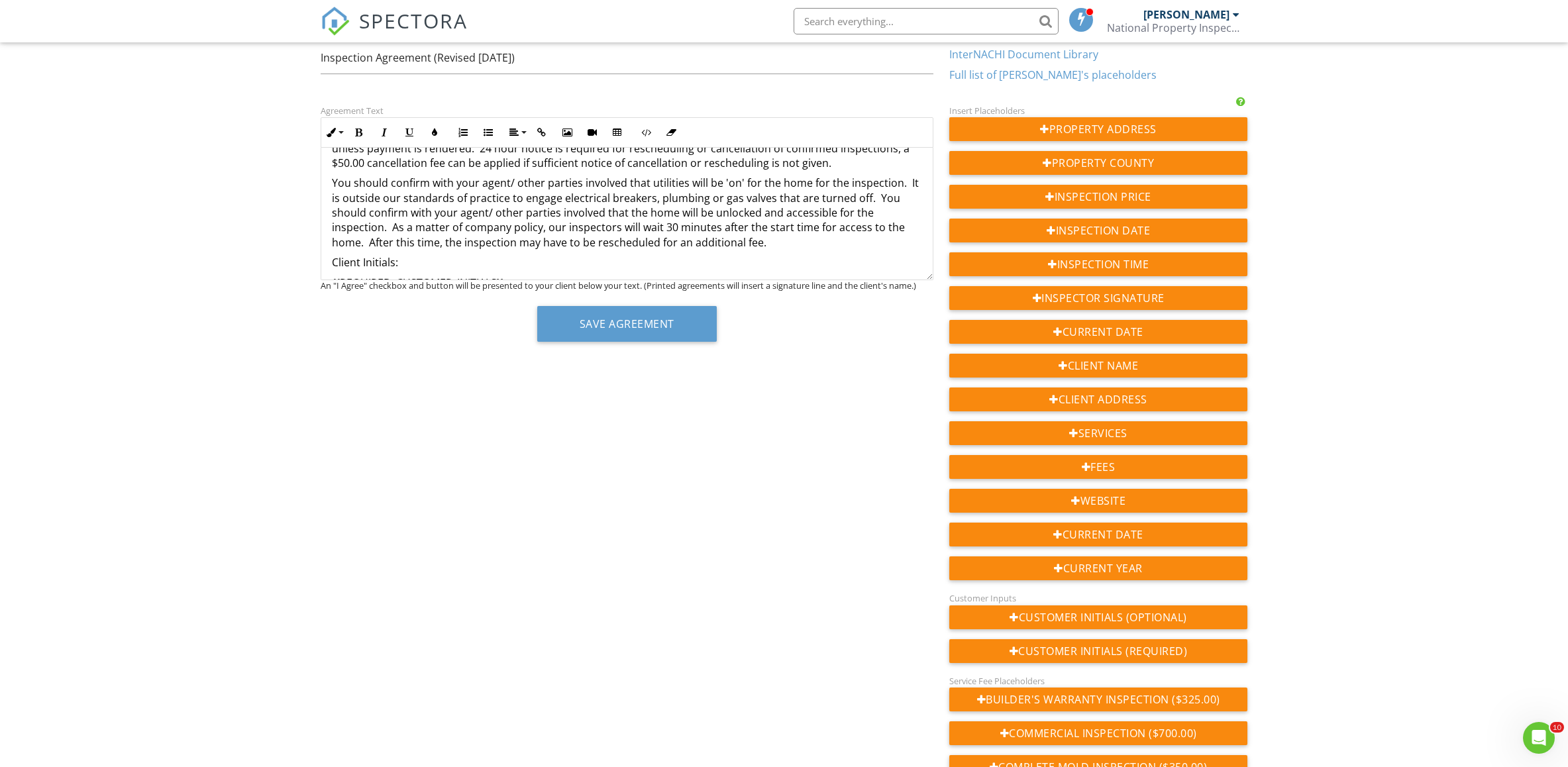 click on "You should confirm with your agent/ other parties involved that utilities will be 'on' for the home for the inspection.  It is outside our standards of practice to engage electrical breakers, plumbing or gas valves that are turned off.  You should confirm with your agent/ other parties involved that the home will be unlocked and accessible for the inspection.  As a matter of company policy, our inspectors will wait 30 minutes after the start time for access to the home.  After this time, the inspection may have to be rescheduled for an additional fee." at bounding box center [625, 213] 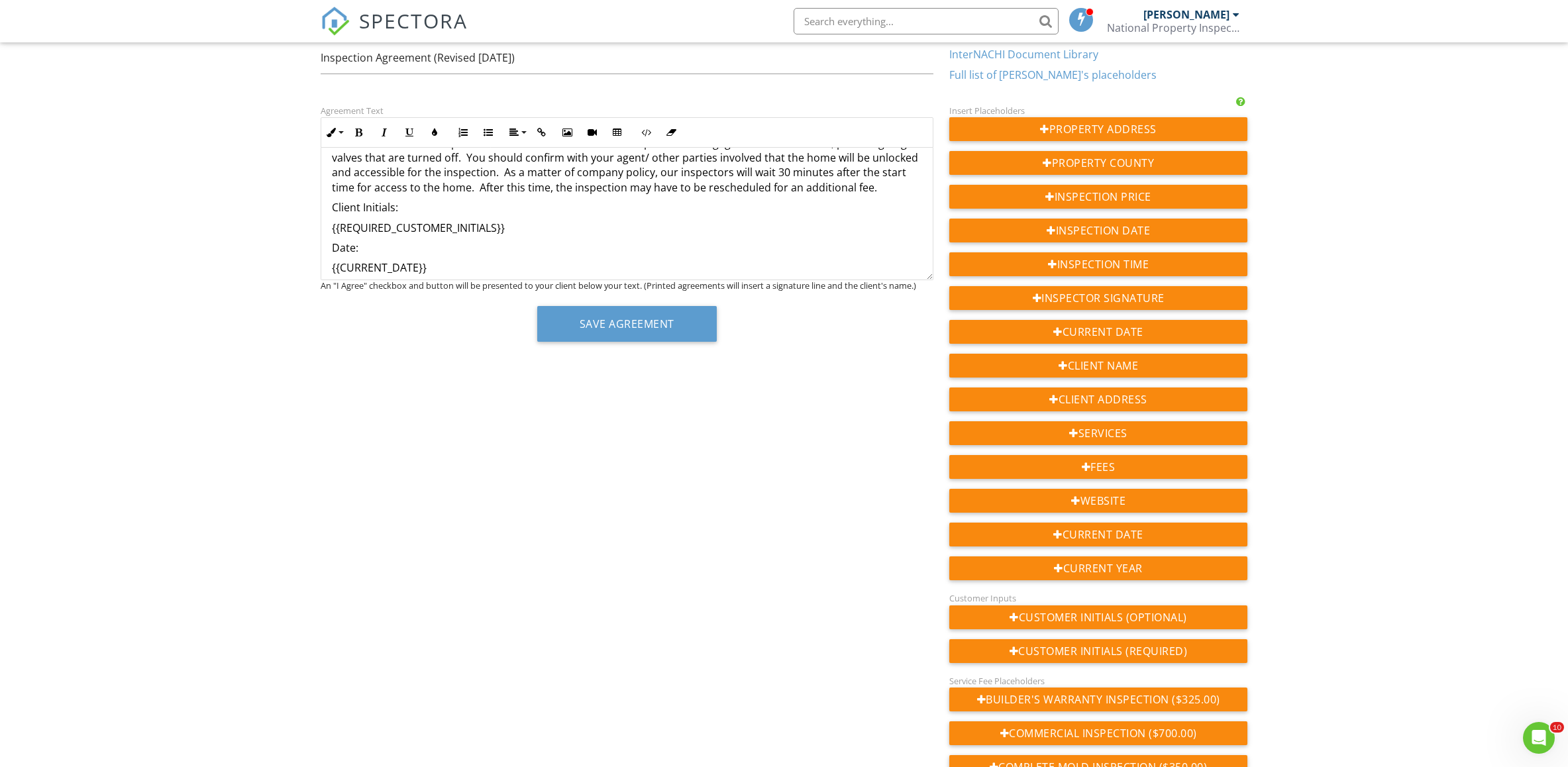 scroll, scrollTop: 3852, scrollLeft: 0, axis: vertical 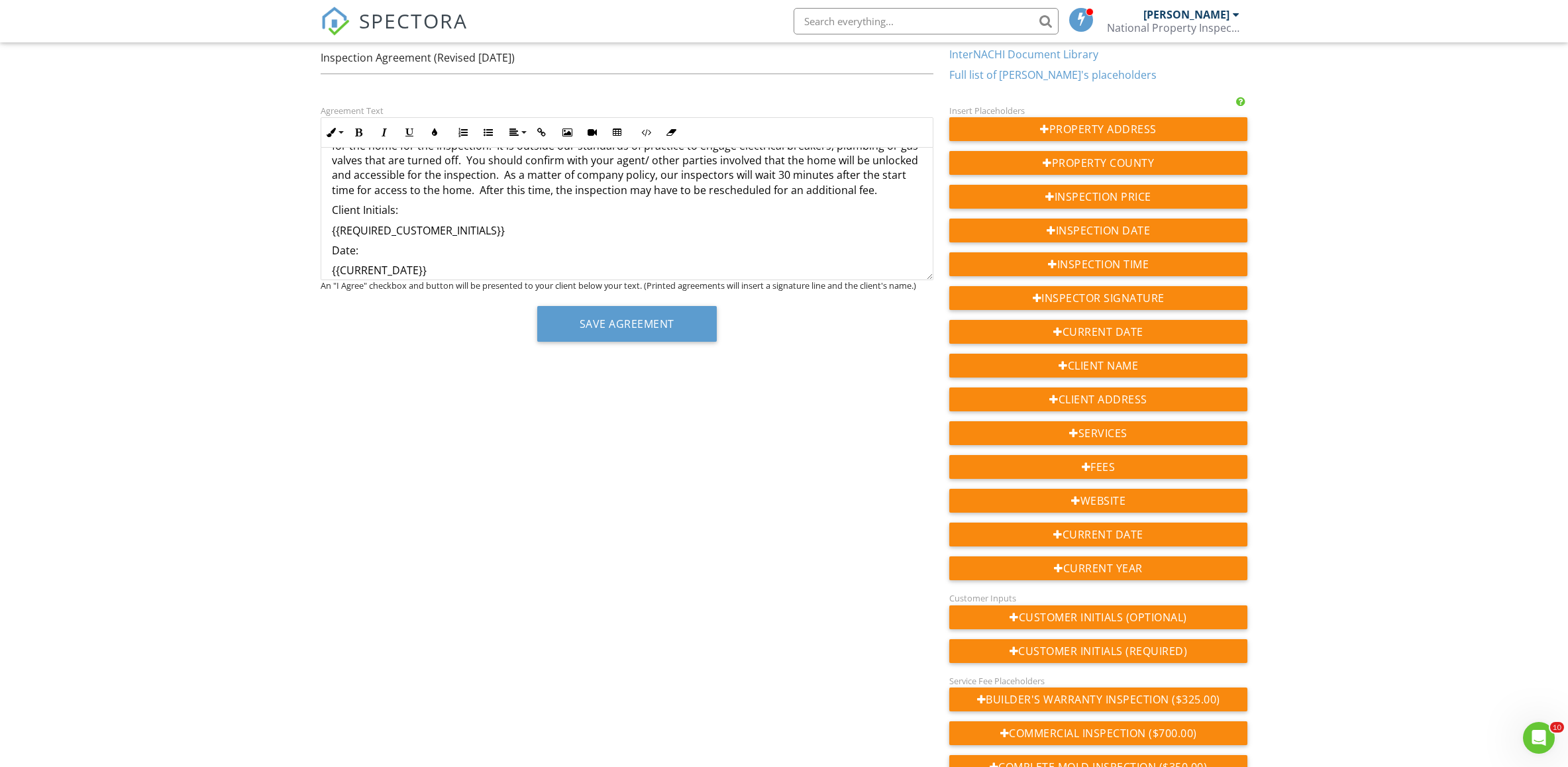 click on "You should confirm with your agent/ other parties involved that utilities (natural gas, water, and electricity)  will be 'on' for the home for the inspection.  It is outside our standards of practice to engage electrical breakers, plumbing or gas valves that are turned off.  You should confirm with your agent/ other parties involved that the home will be unlocked and accessible for the inspection.  As a matter of company policy, our inspectors will wait 30 minutes after the start time for access to the home.  After this time, the inspection may have to be rescheduled for an additional fee." at bounding box center [627, 160] 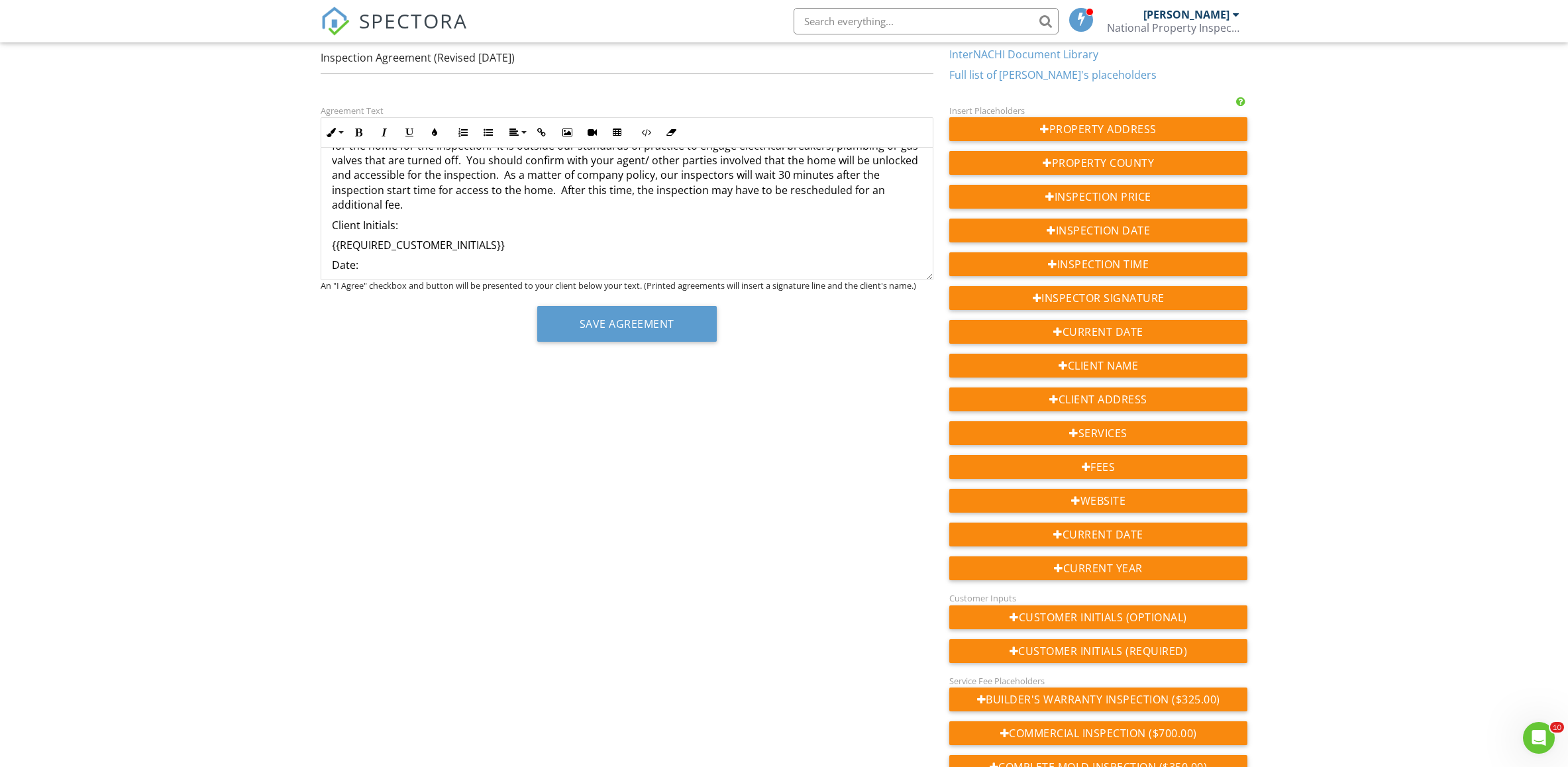 click on "You should confirm with your agent/ other parties involved that utilities (natural gas, water, and electricity)  will be 'on' for the home for the inspection.  It is outside our standards of practice to engage electrical breakers, plumbing or gas valves that are turned off.  You should confirm with your agent/ other parties involved that the home will be unlocked and accessible for the inspection.  As a matter of company policy, our inspectors will wait 30 minutes after the inspection start time for access to the home.  After this time, the inspection may have to be rescheduled for an additional fee." at bounding box center [627, 168] 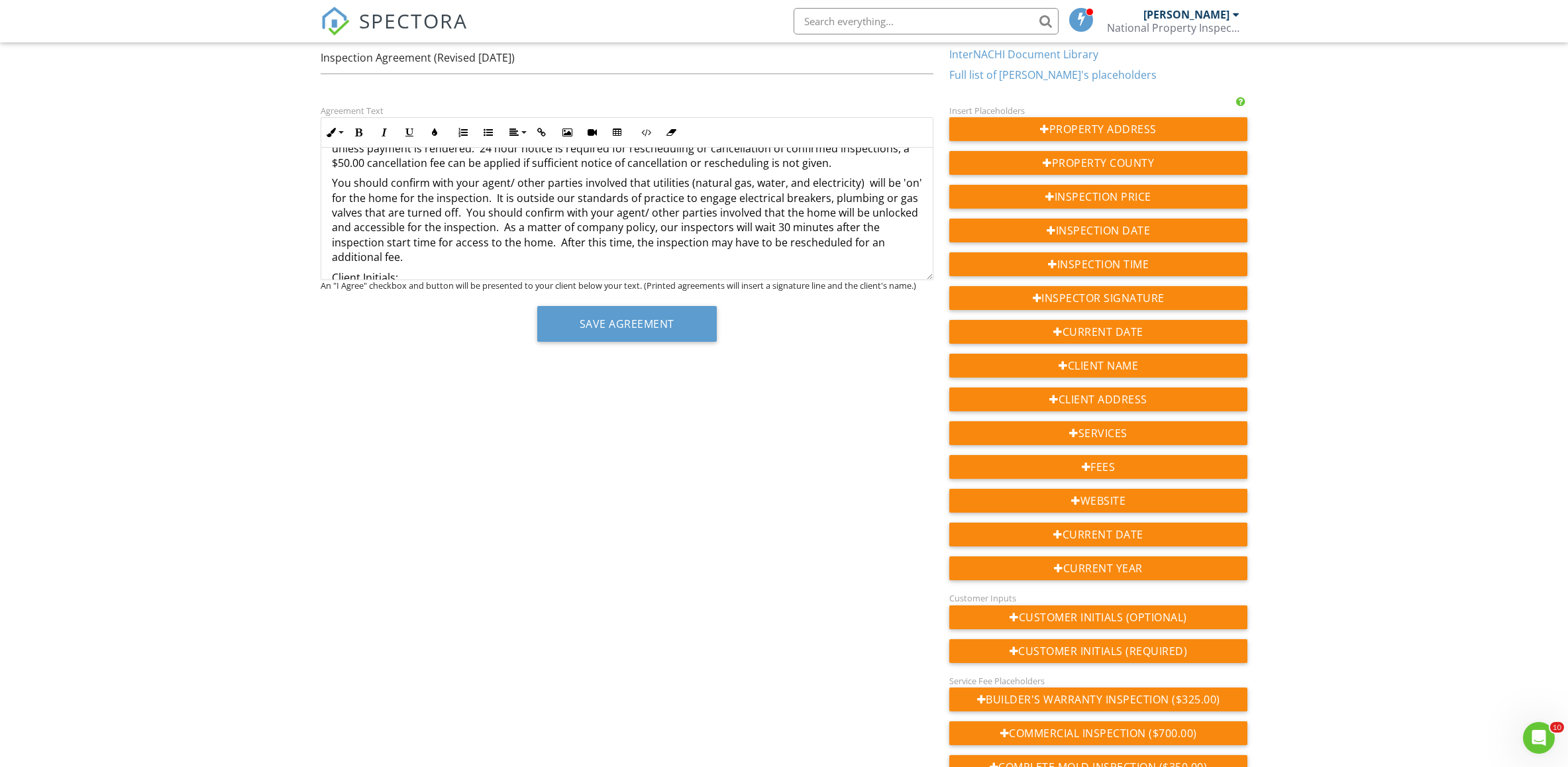 scroll, scrollTop: 3848, scrollLeft: 0, axis: vertical 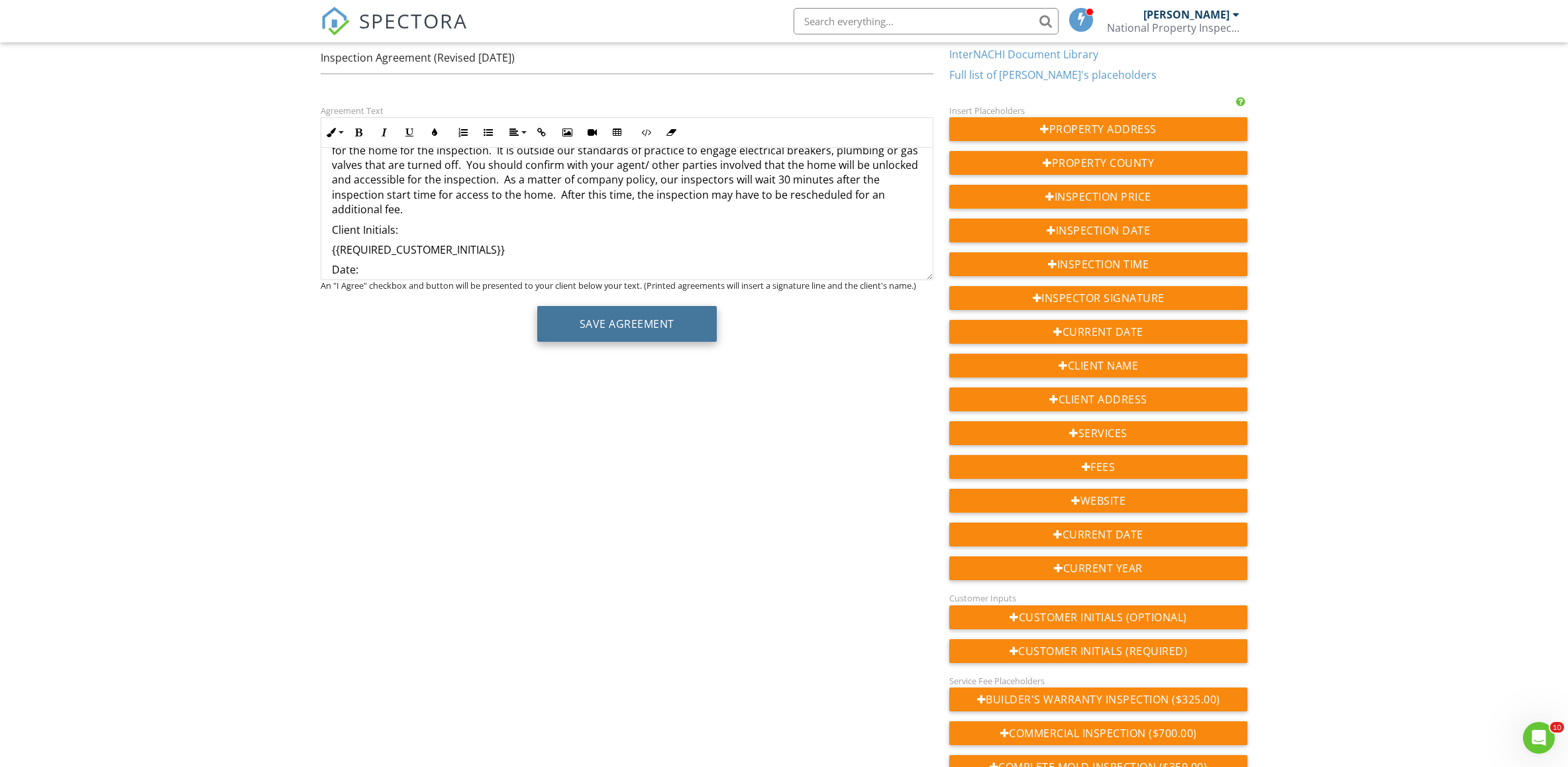 click on "Save Agreement" at bounding box center (627, 324) 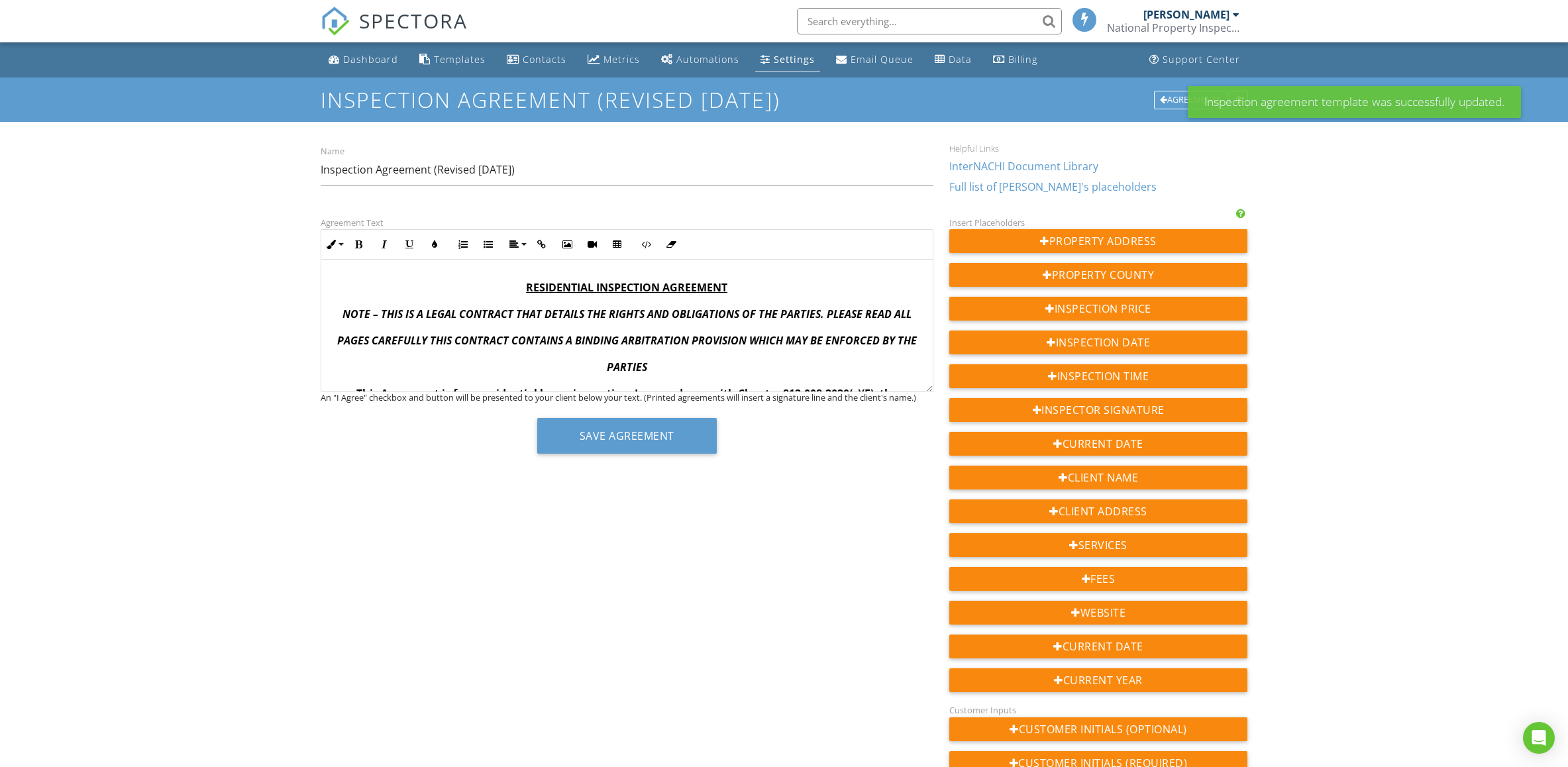 scroll, scrollTop: 0, scrollLeft: 0, axis: both 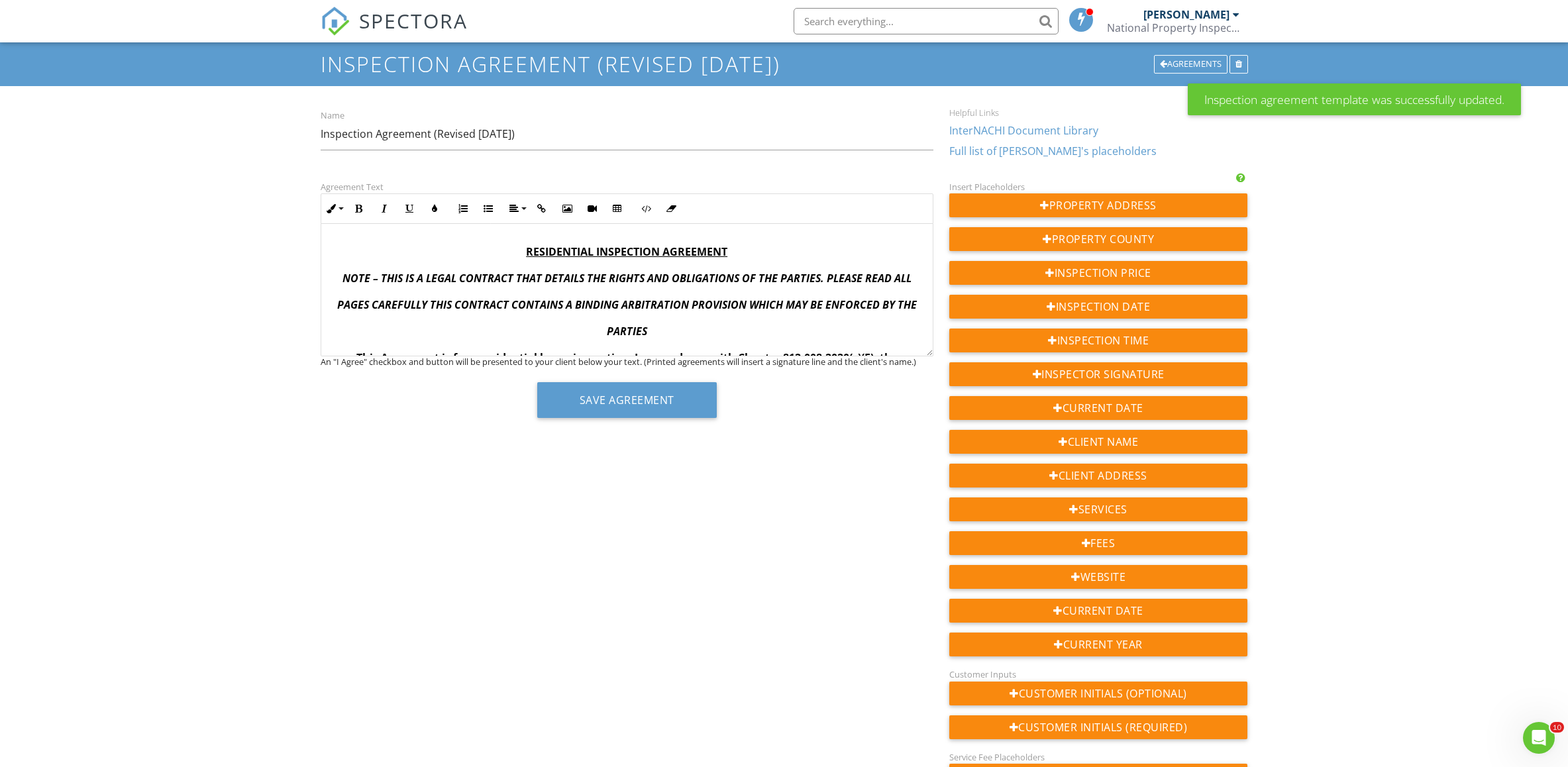 click on "InterNACHI Document Library" at bounding box center [1023, 130] 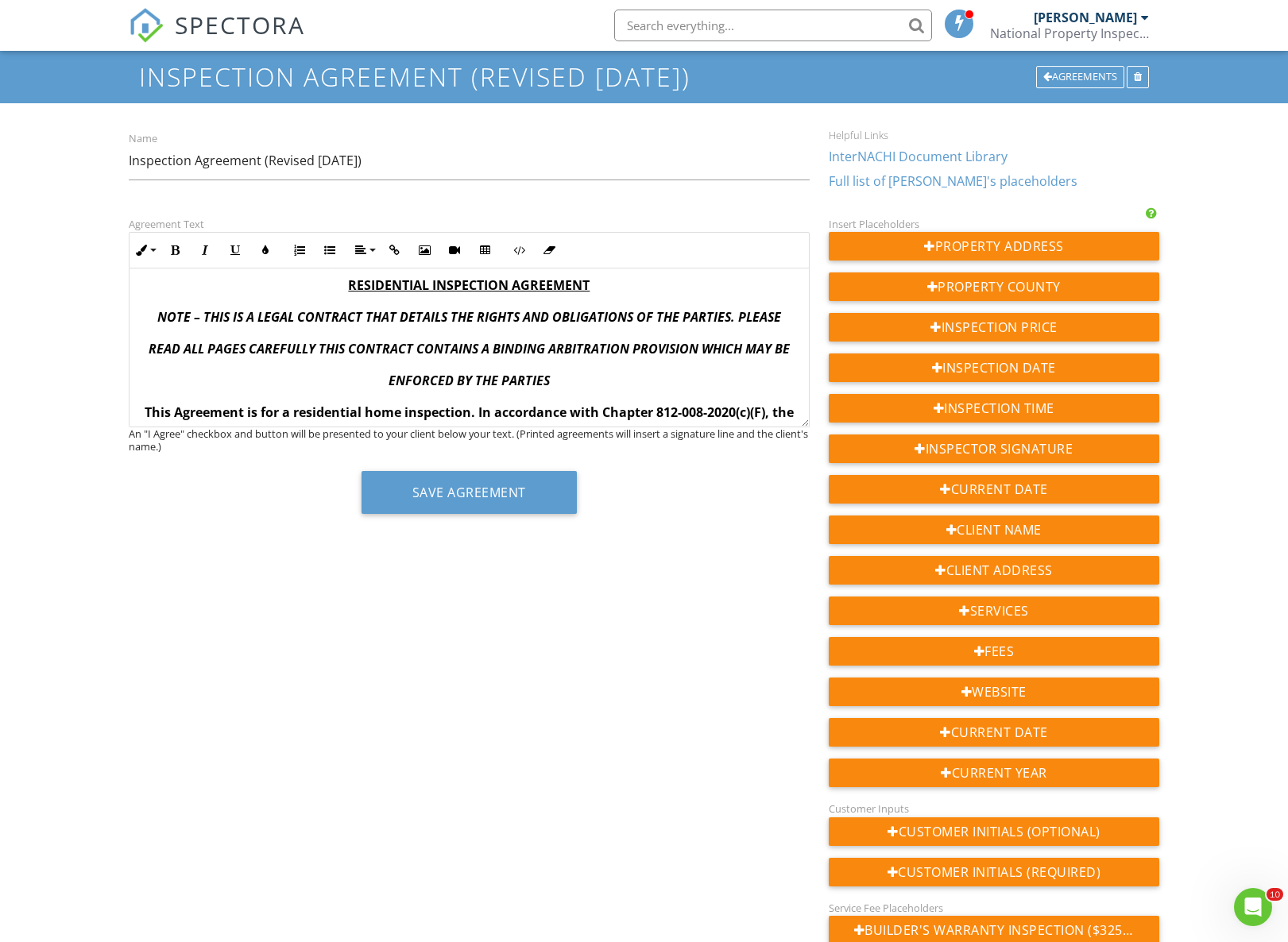 scroll, scrollTop: 0, scrollLeft: 0, axis: both 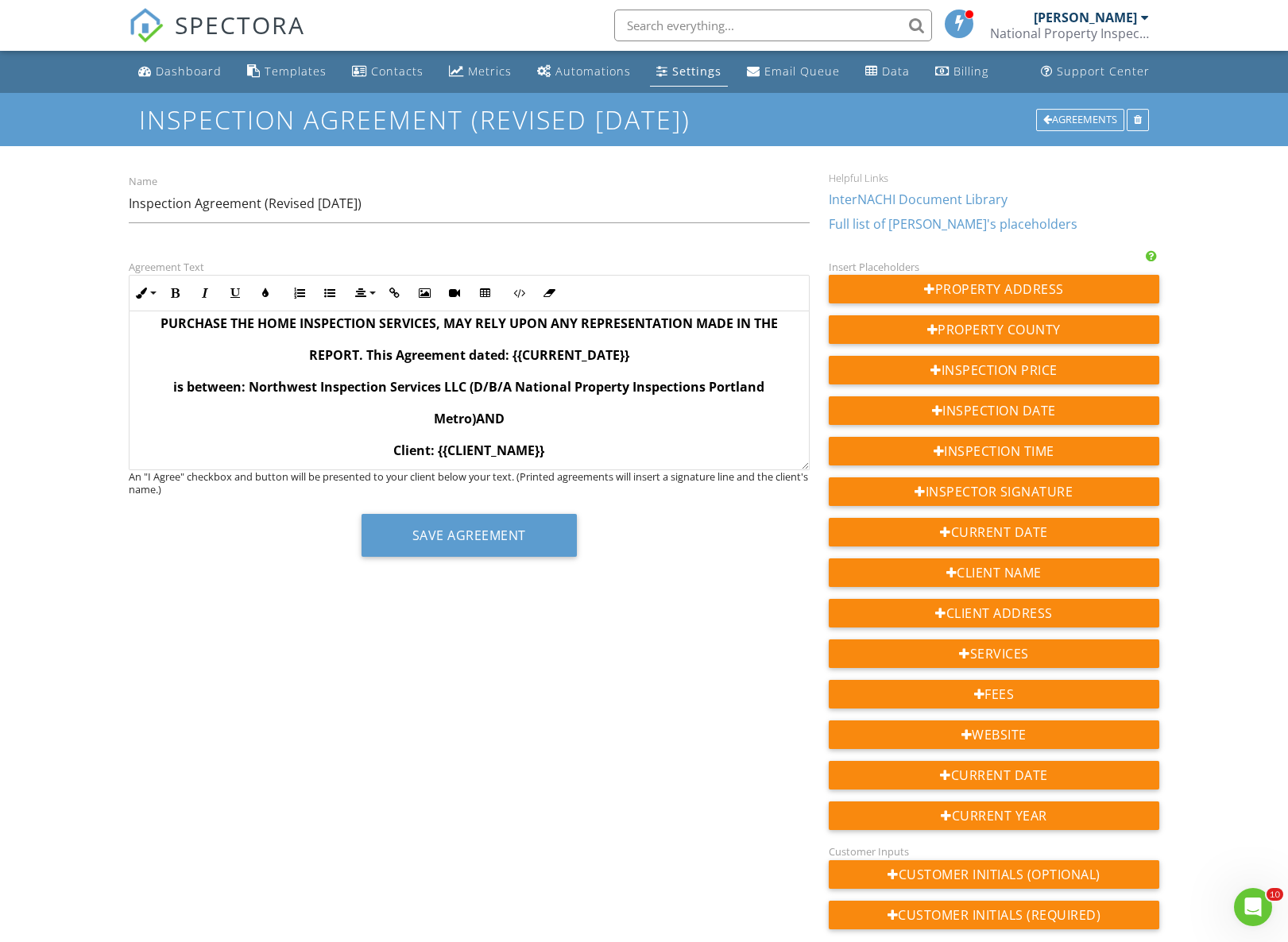 click on "is between: Northwest Inspection Services LLC (D/B/A National Property Inspections Portland Metro)" 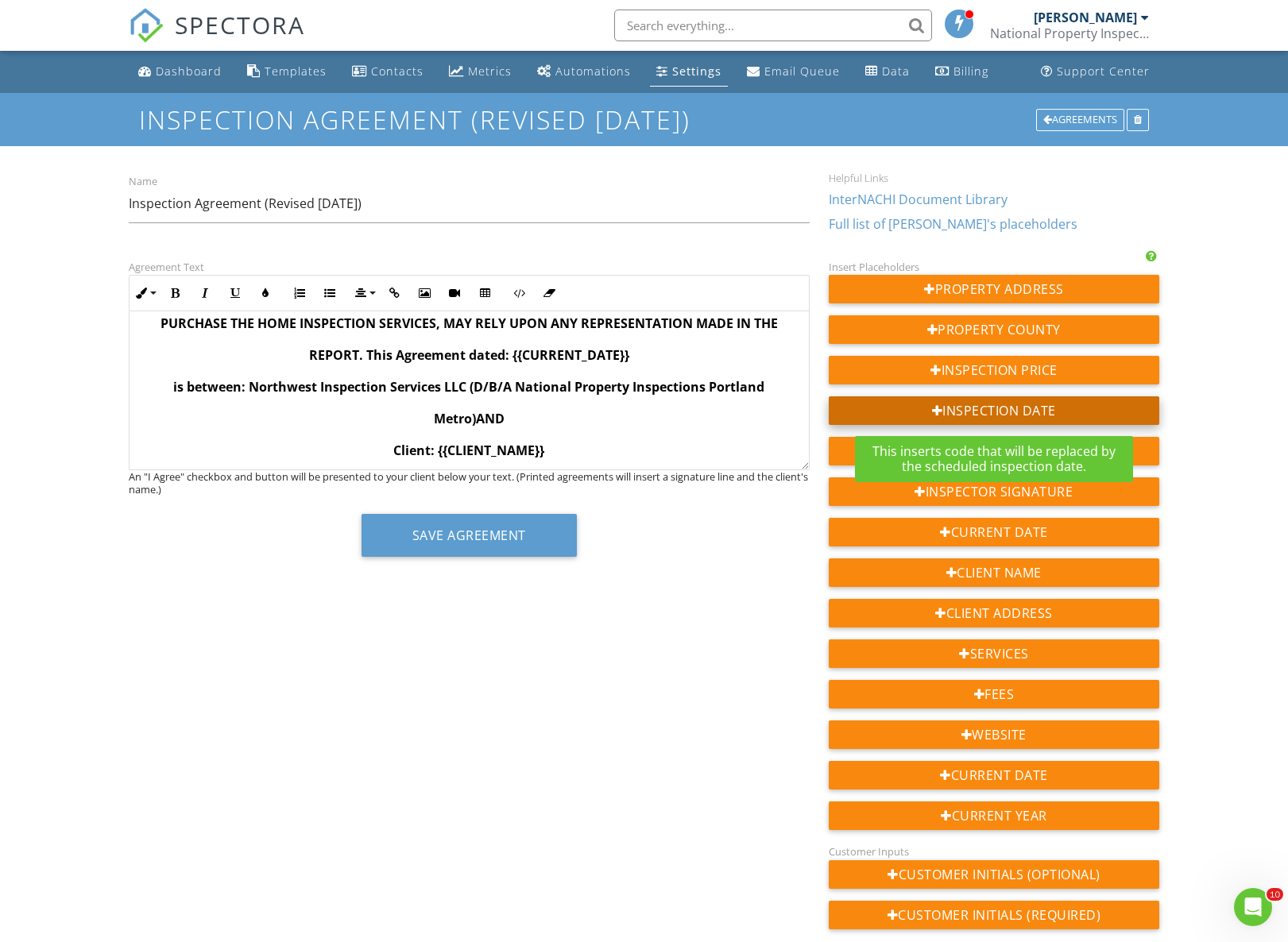 type 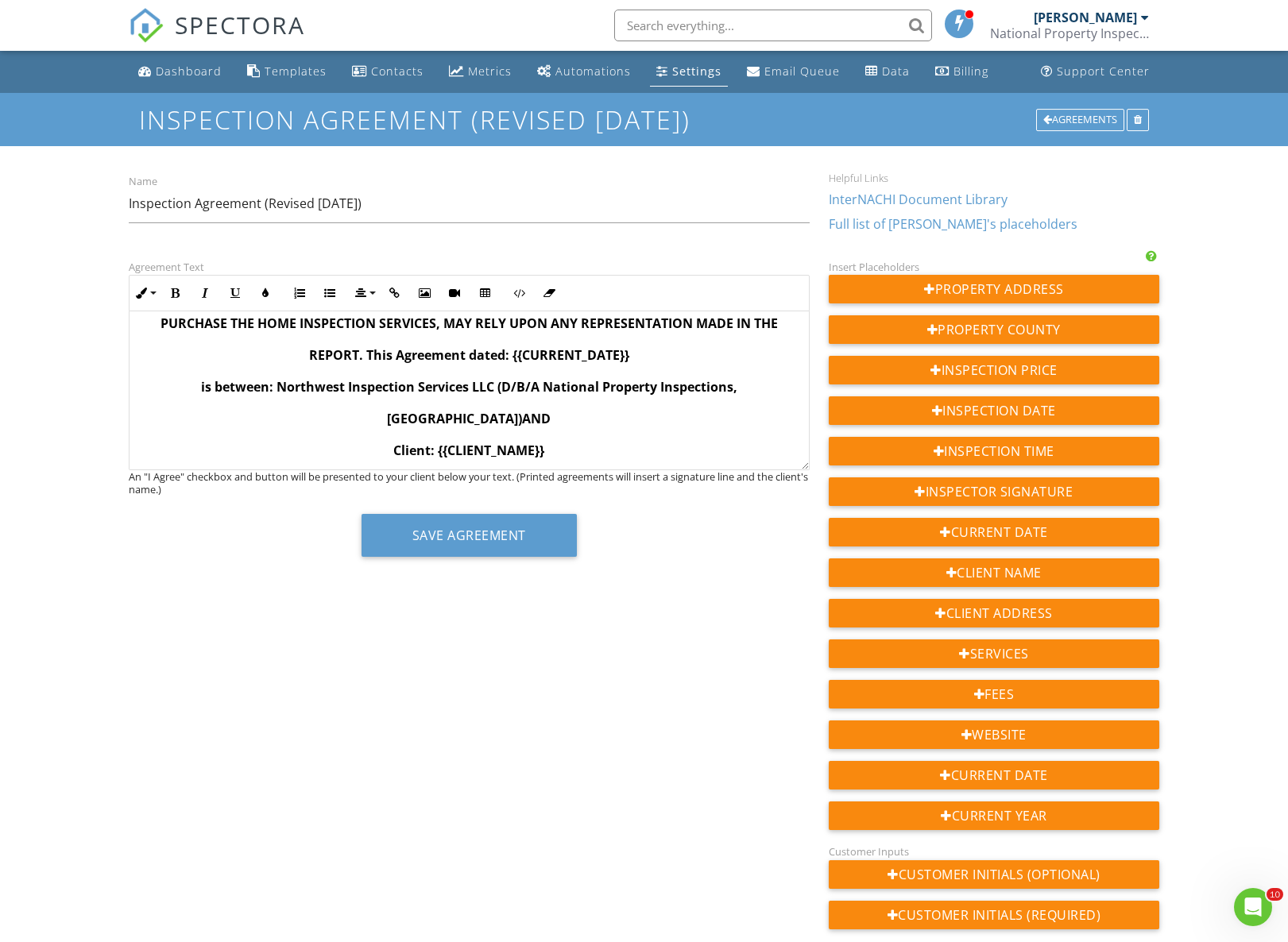 click on "AND" 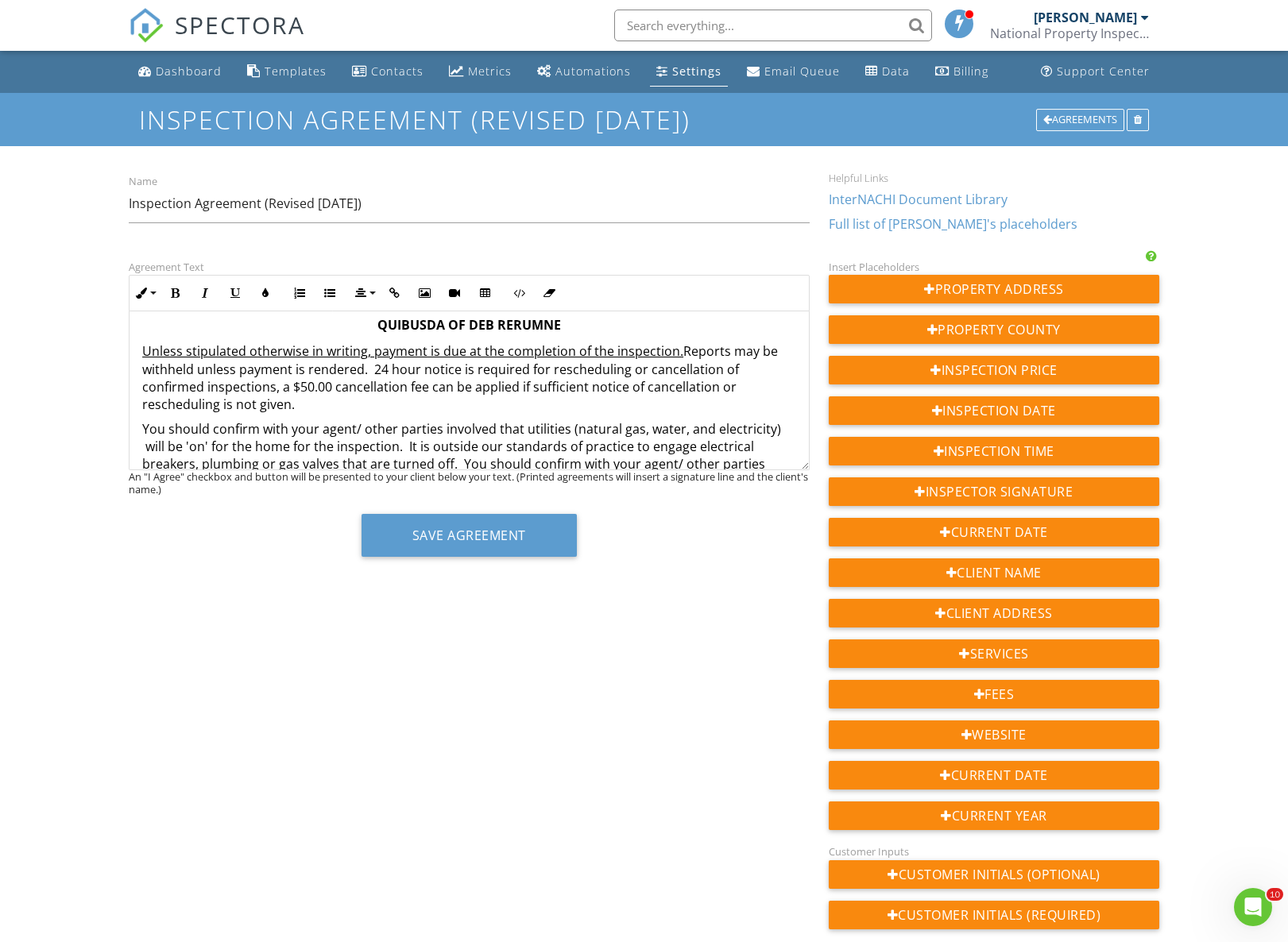 scroll, scrollTop: 4724, scrollLeft: 0, axis: vertical 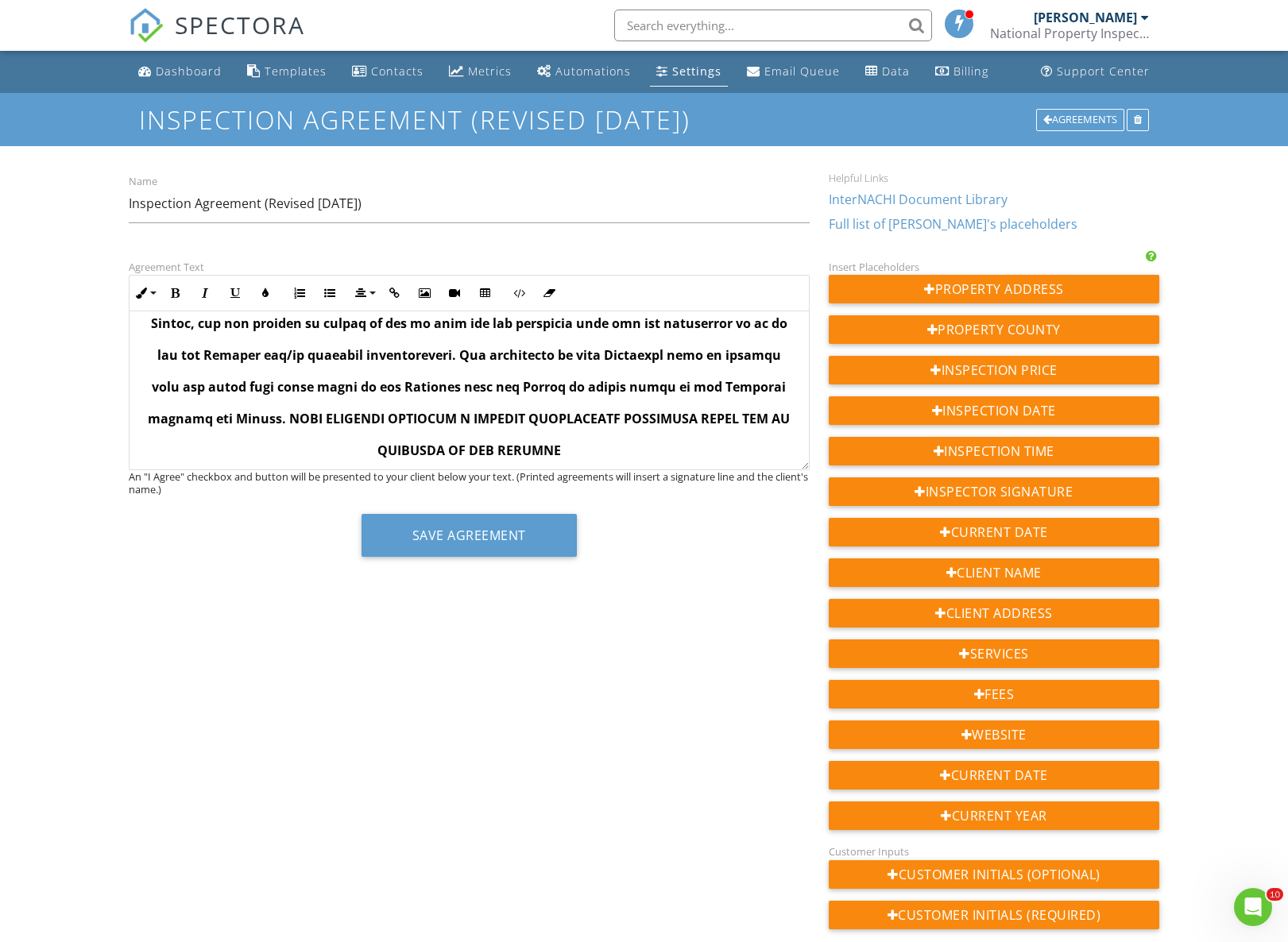 click on "RESOLUTION OF DISPUTES" at bounding box center (469, -95) 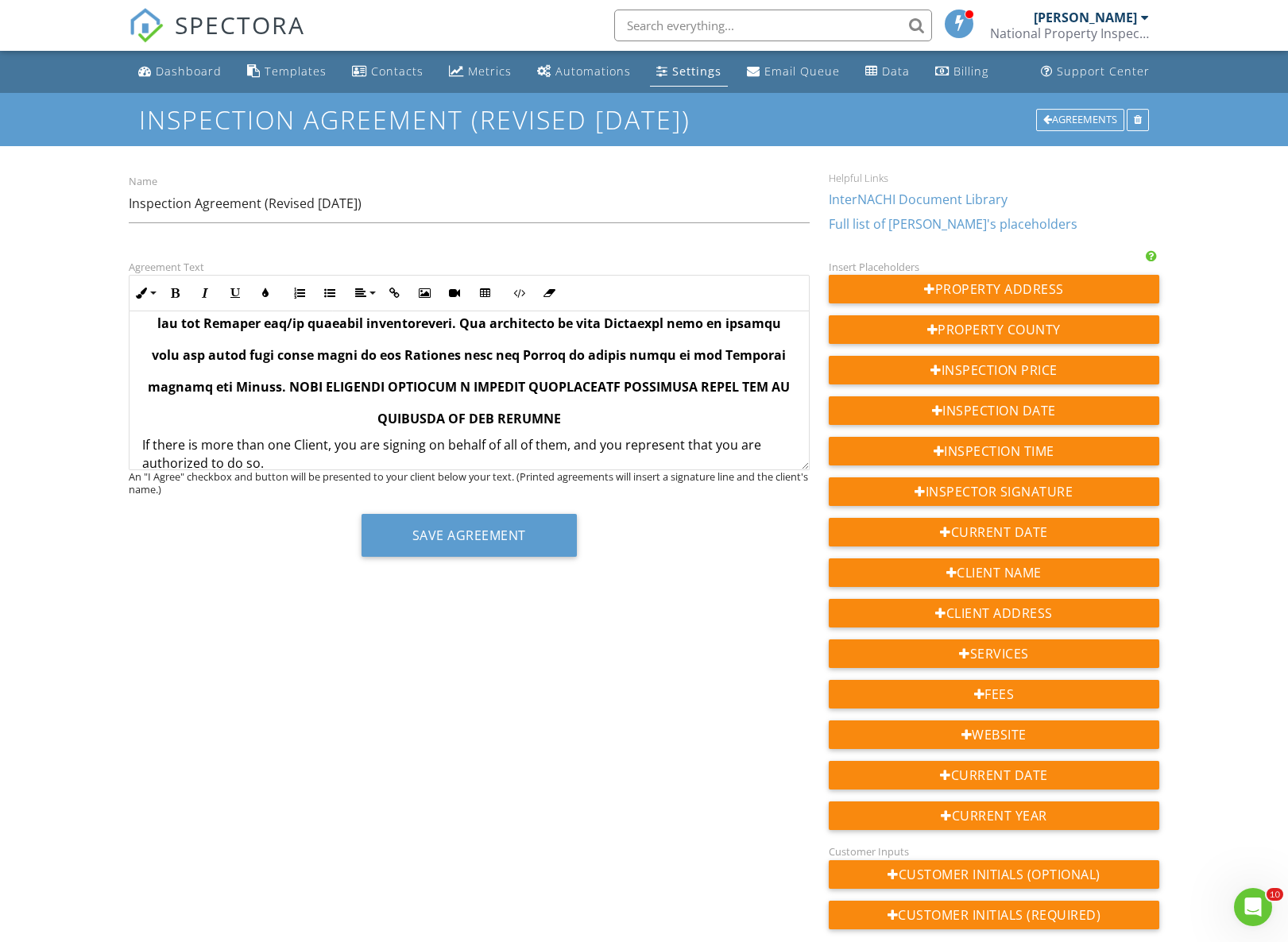 scroll, scrollTop: 4772, scrollLeft: 0, axis: vertical 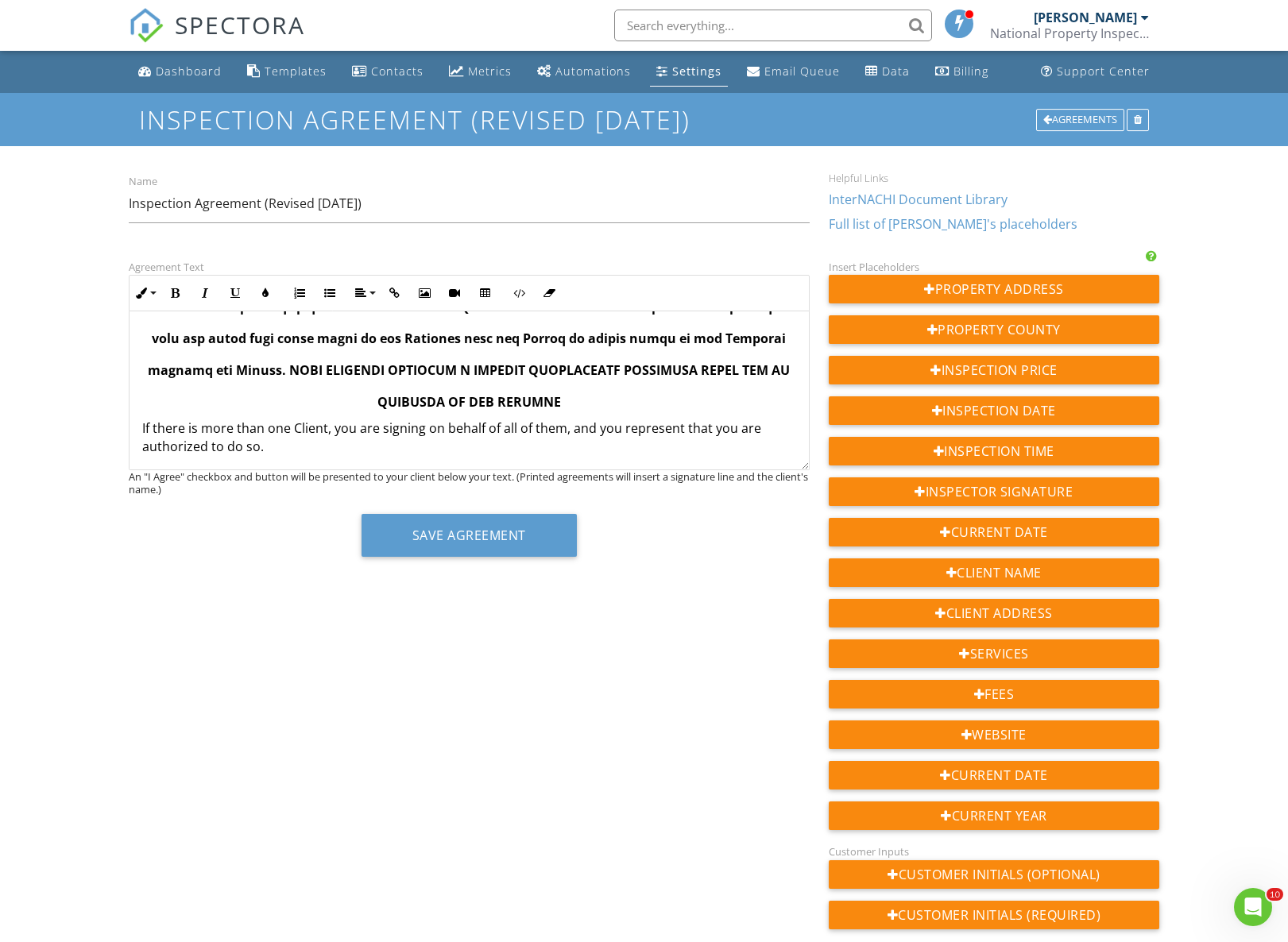 click on "If there is more than one Client, you are signing on behalf of all of them, and you represent that you are authorized to do so." at bounding box center (469, 437) 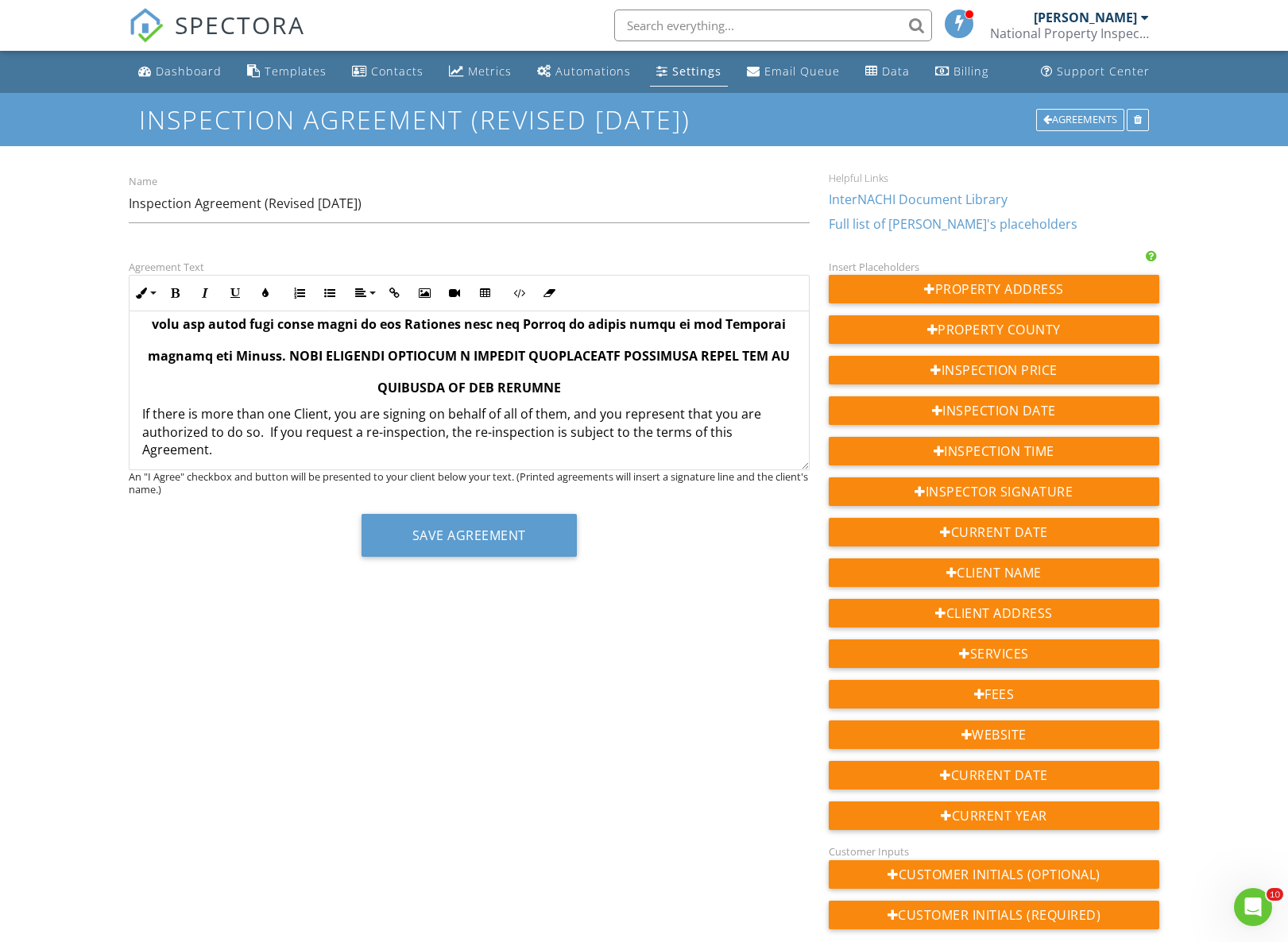 scroll, scrollTop: 4835, scrollLeft: 0, axis: vertical 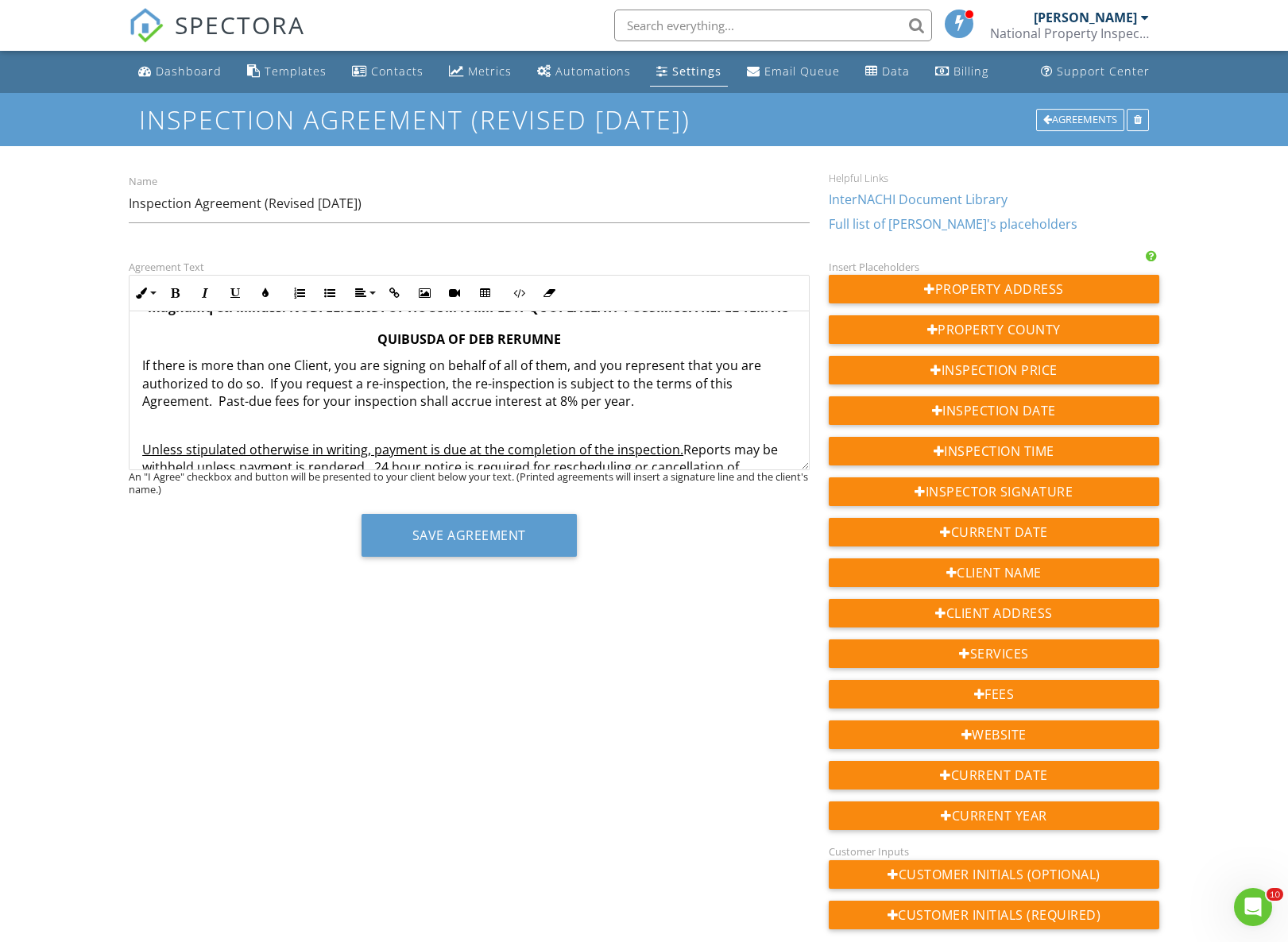 click on "​" at bounding box center (469, 425) 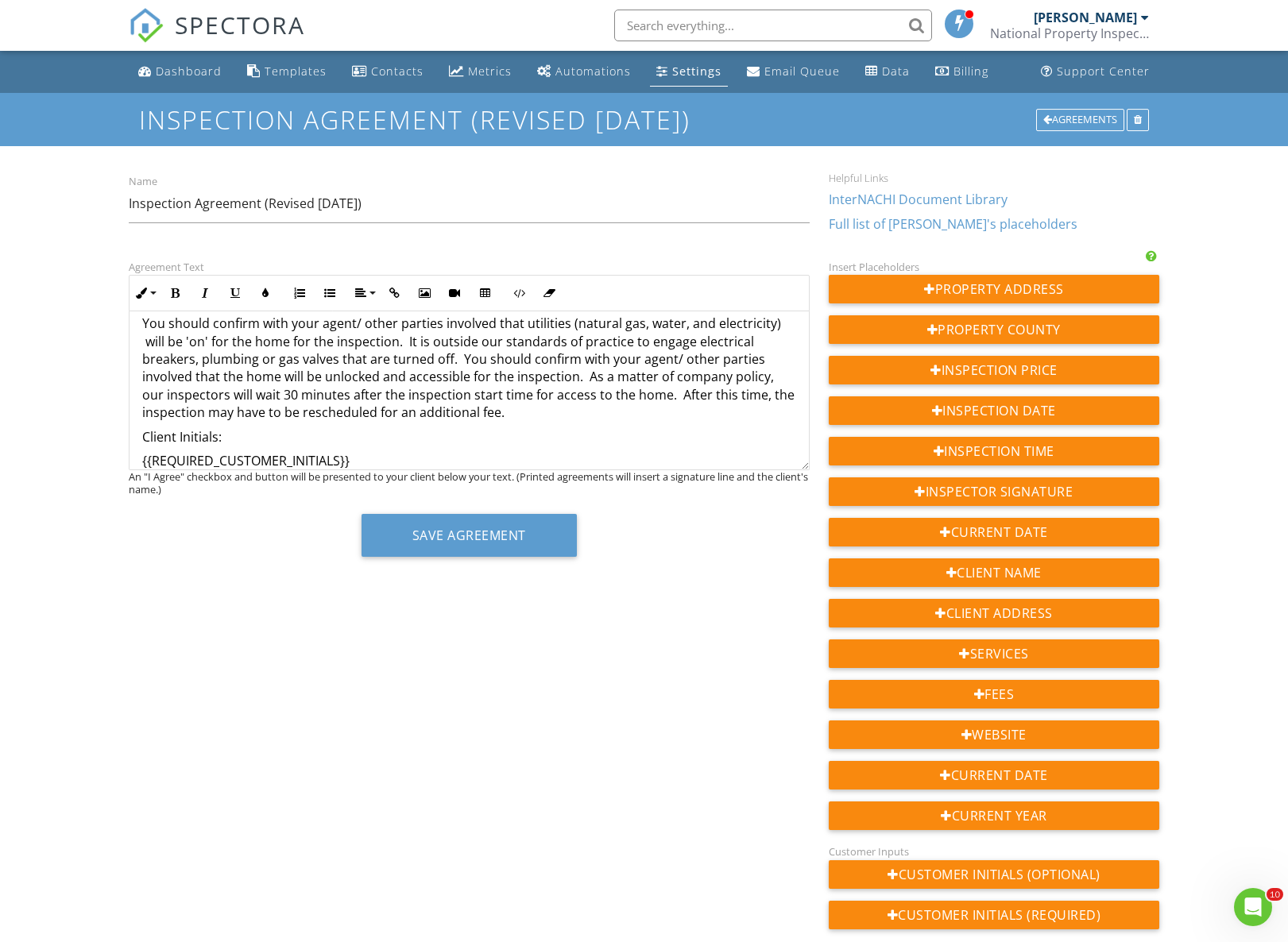 scroll, scrollTop: 5067, scrollLeft: 0, axis: vertical 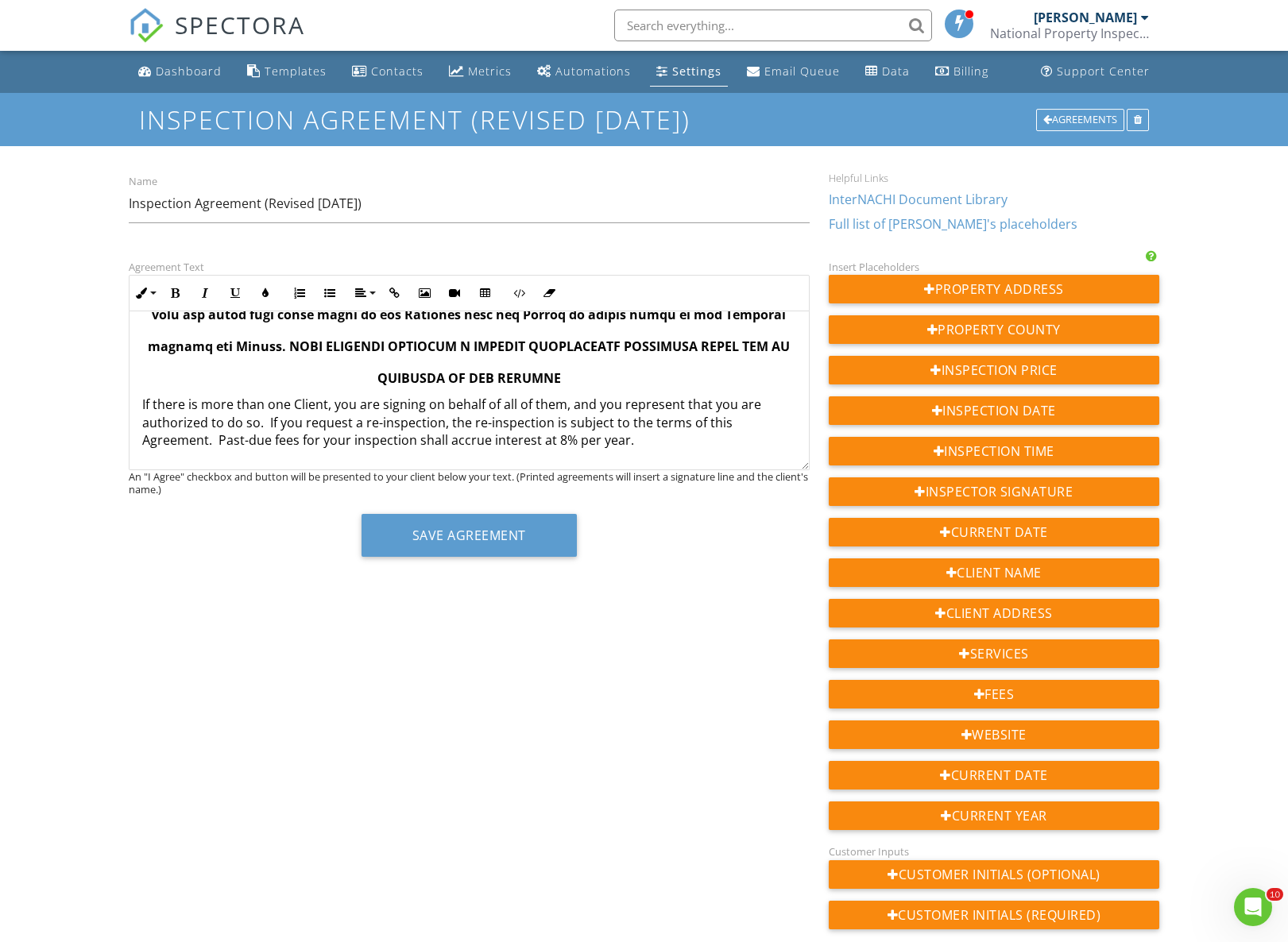 drag, startPoint x: 494, startPoint y: 349, endPoint x: 139, endPoint y: 373, distance: 355.81034 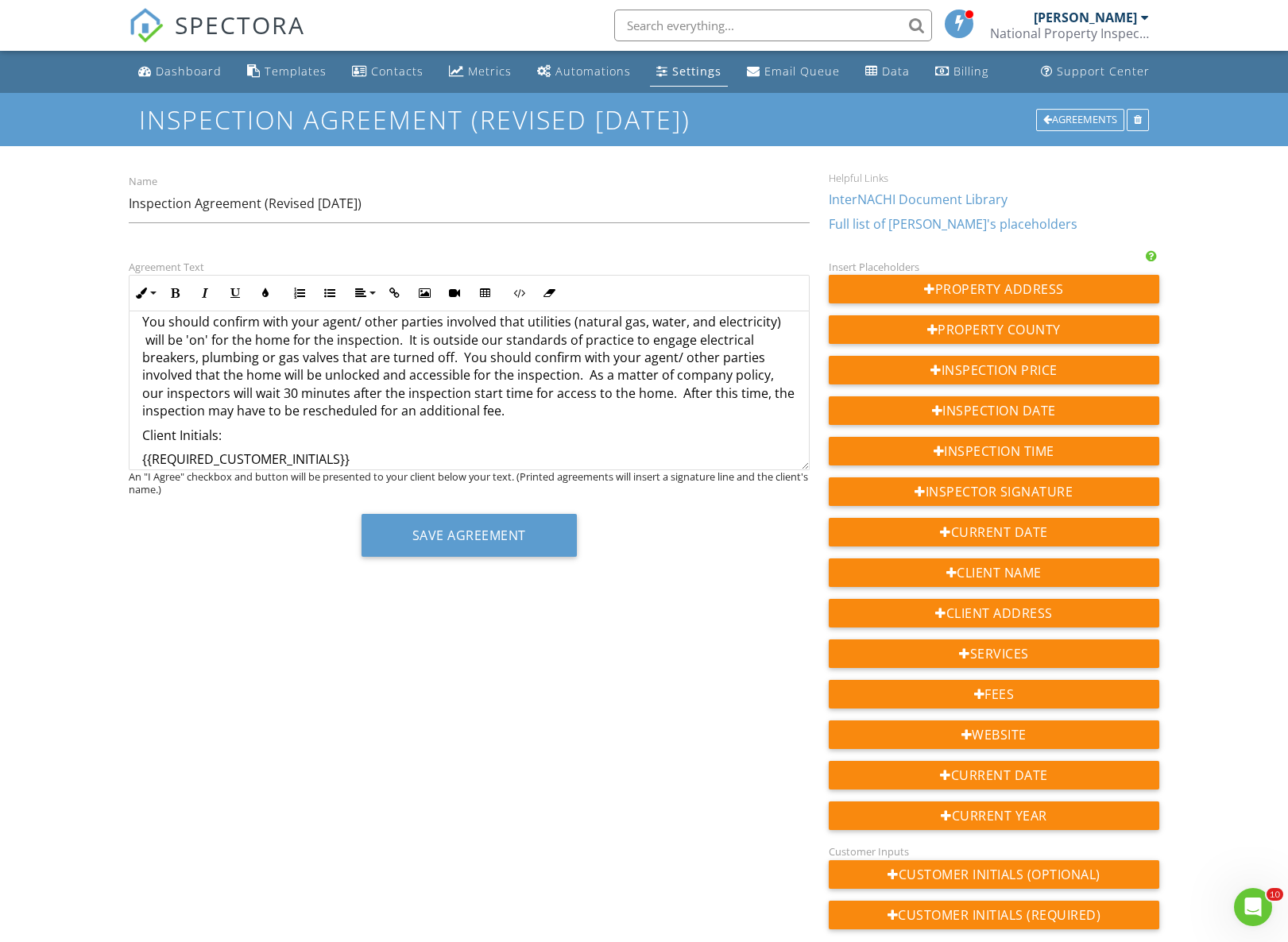 scroll, scrollTop: 5025, scrollLeft: 0, axis: vertical 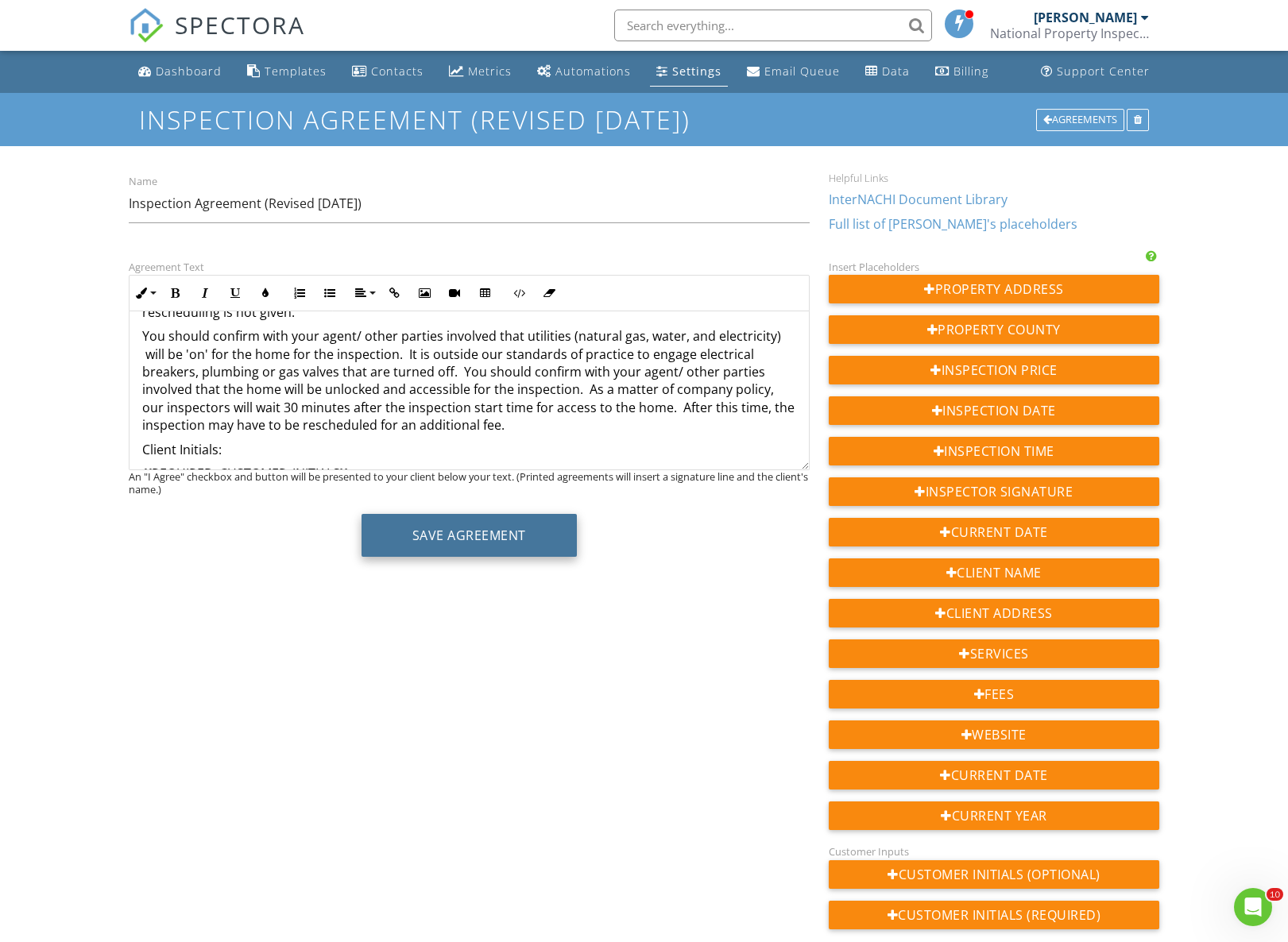 click on "Save Agreement" at bounding box center (469, 535) 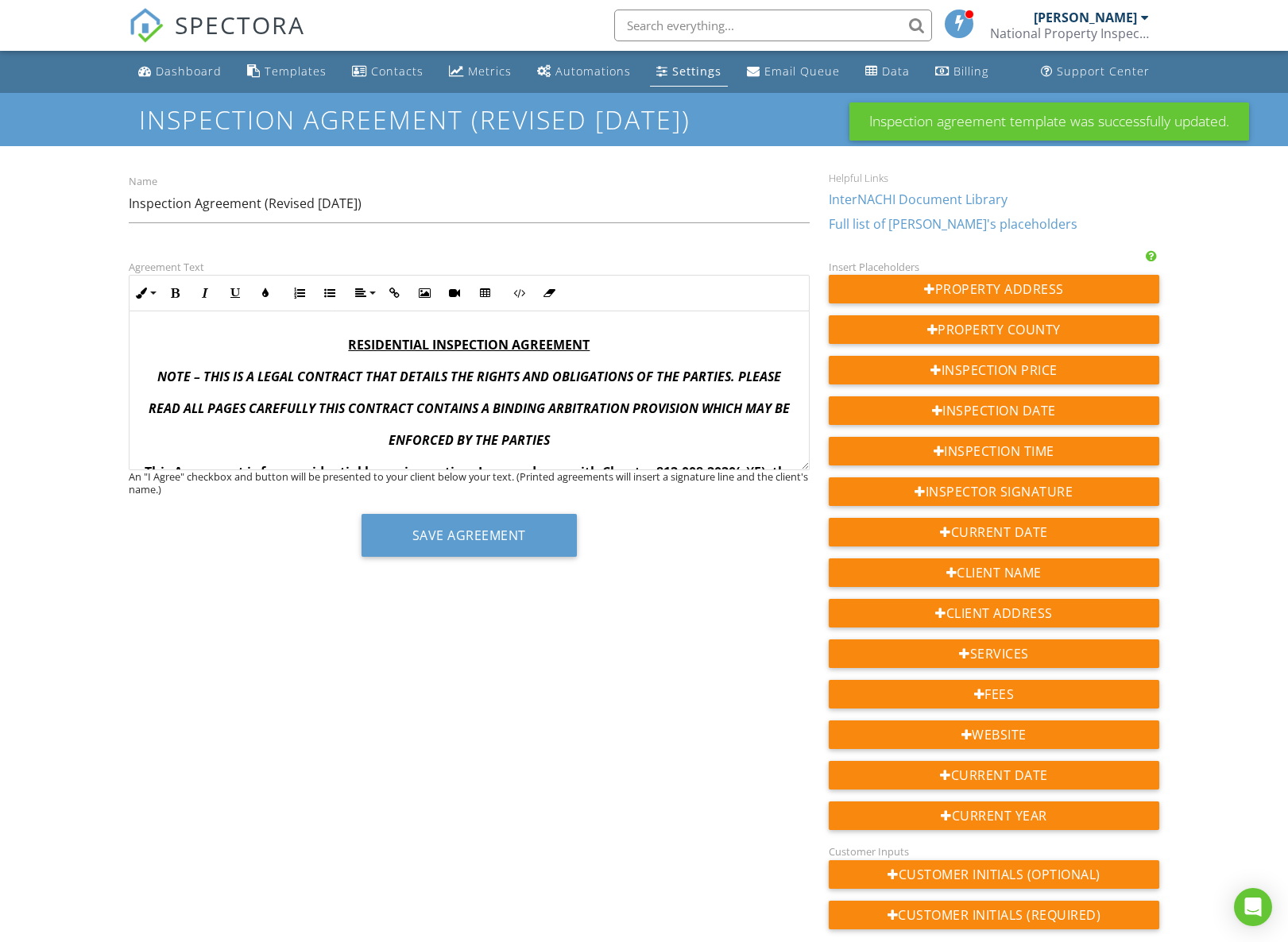 scroll, scrollTop: 0, scrollLeft: 0, axis: both 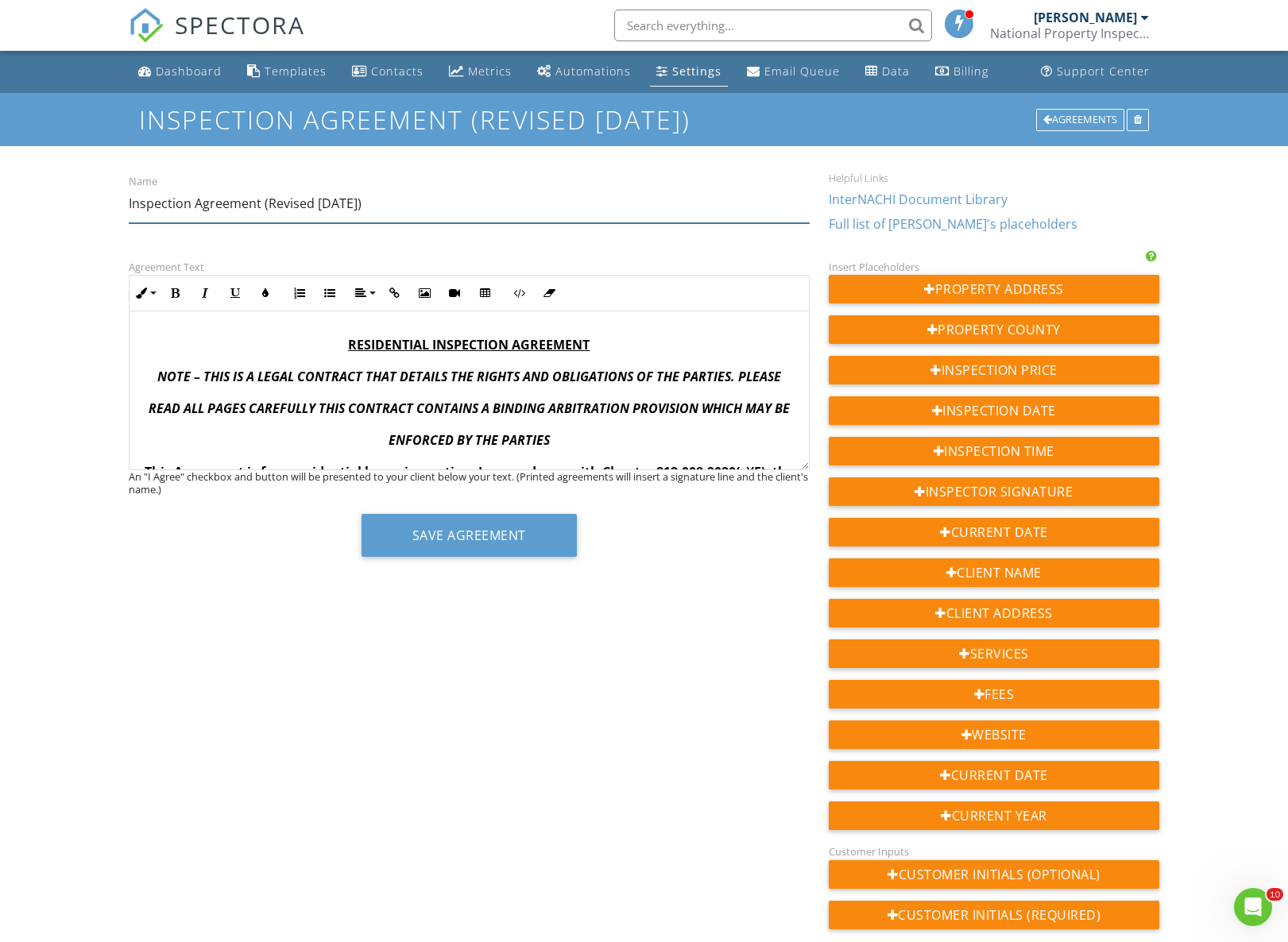 click on "Inspection Agreement (Revised [DATE])" at bounding box center (469, 203) 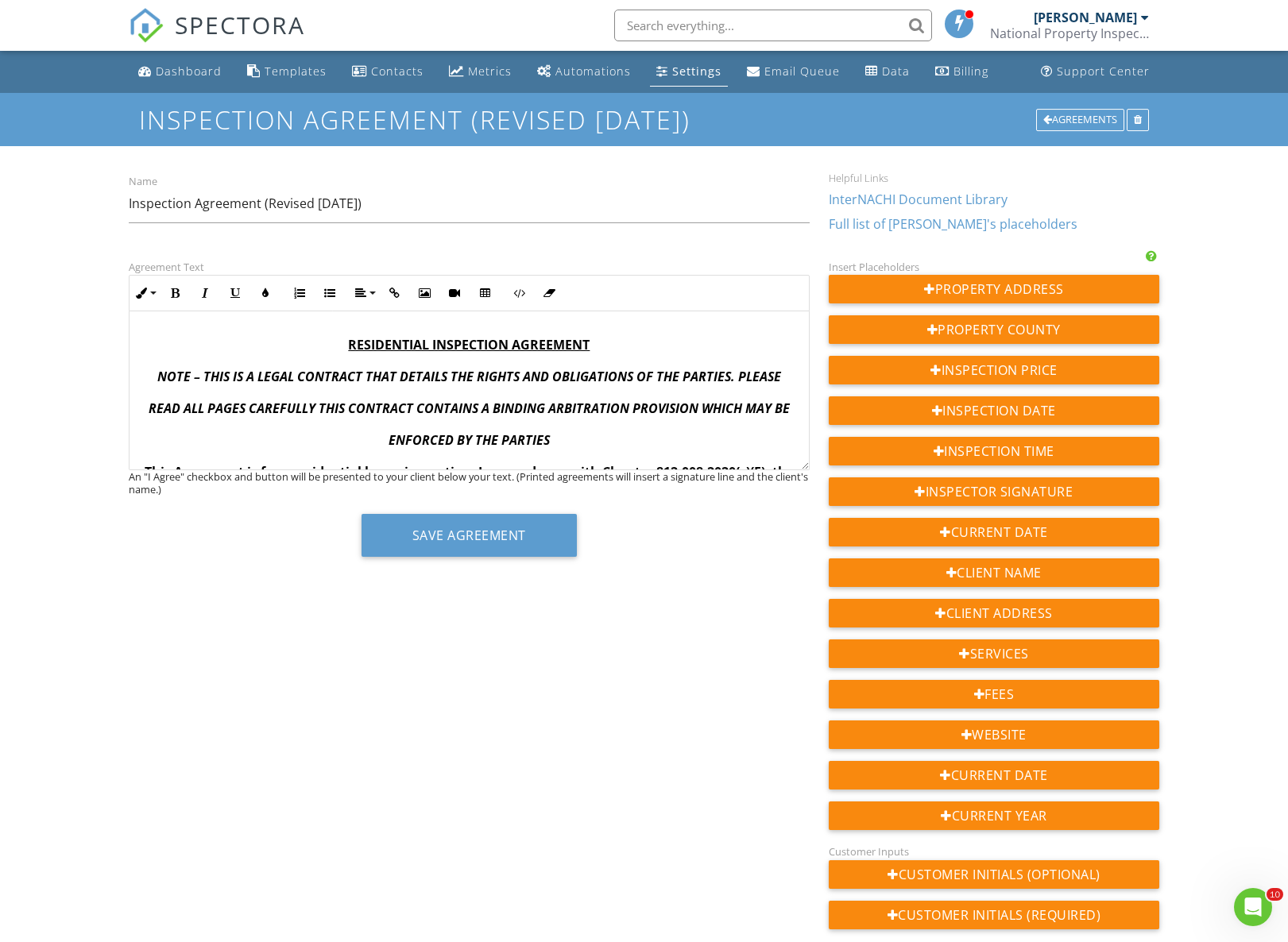 drag, startPoint x: 598, startPoint y: 586, endPoint x: 561, endPoint y: 568, distance: 41.14608 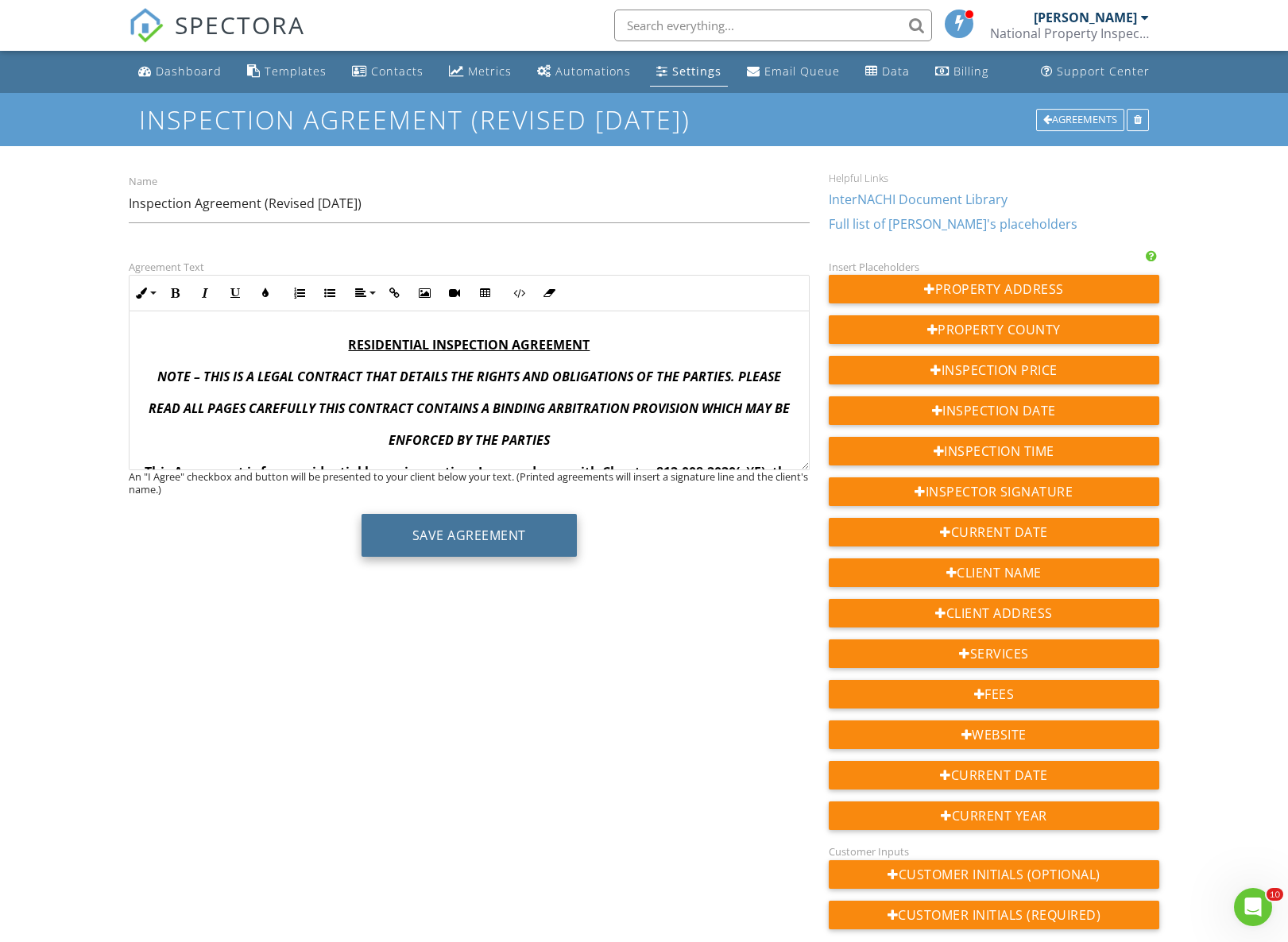 click on "Save Agreement" at bounding box center (469, 535) 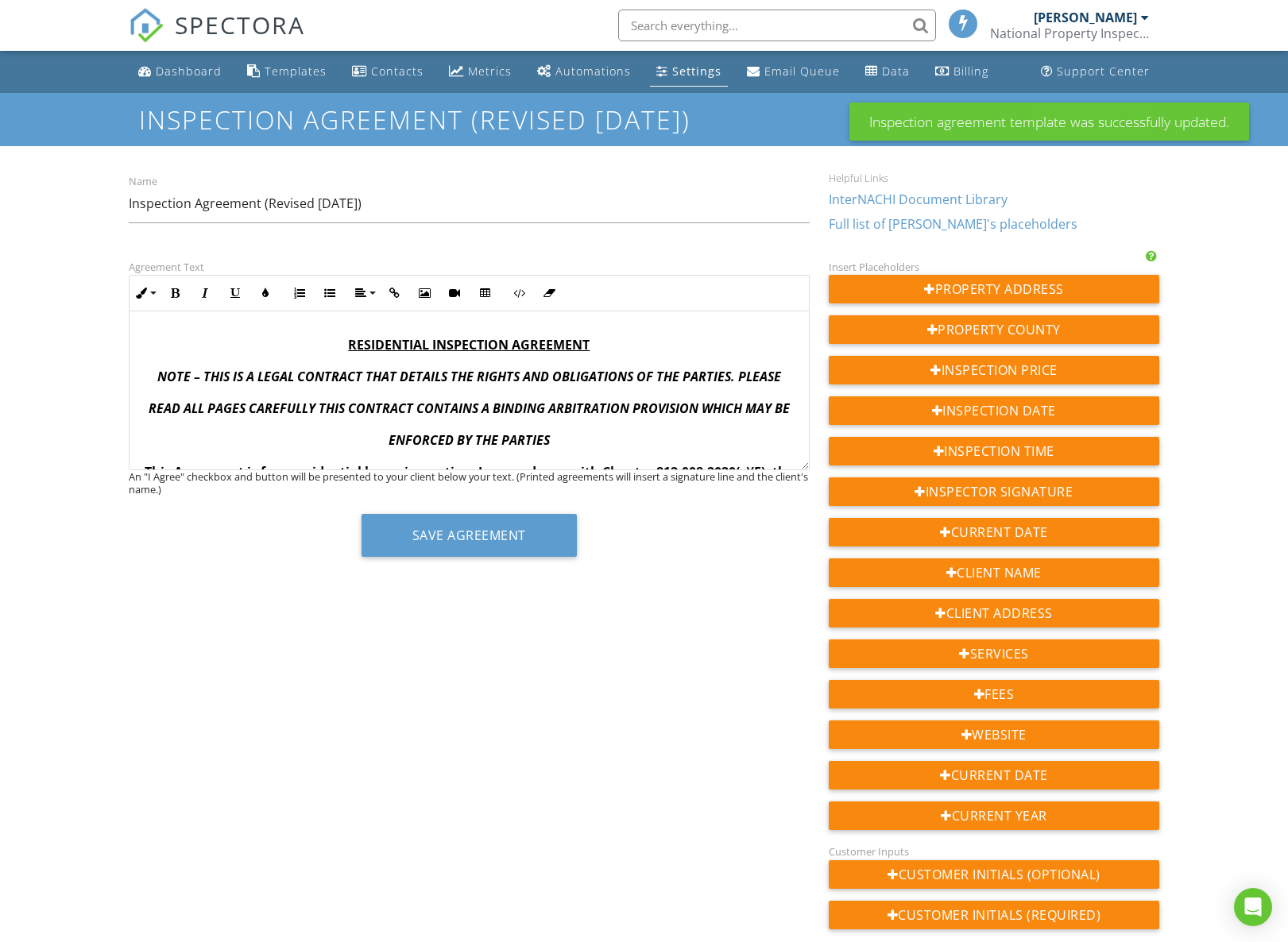 scroll, scrollTop: 0, scrollLeft: 0, axis: both 